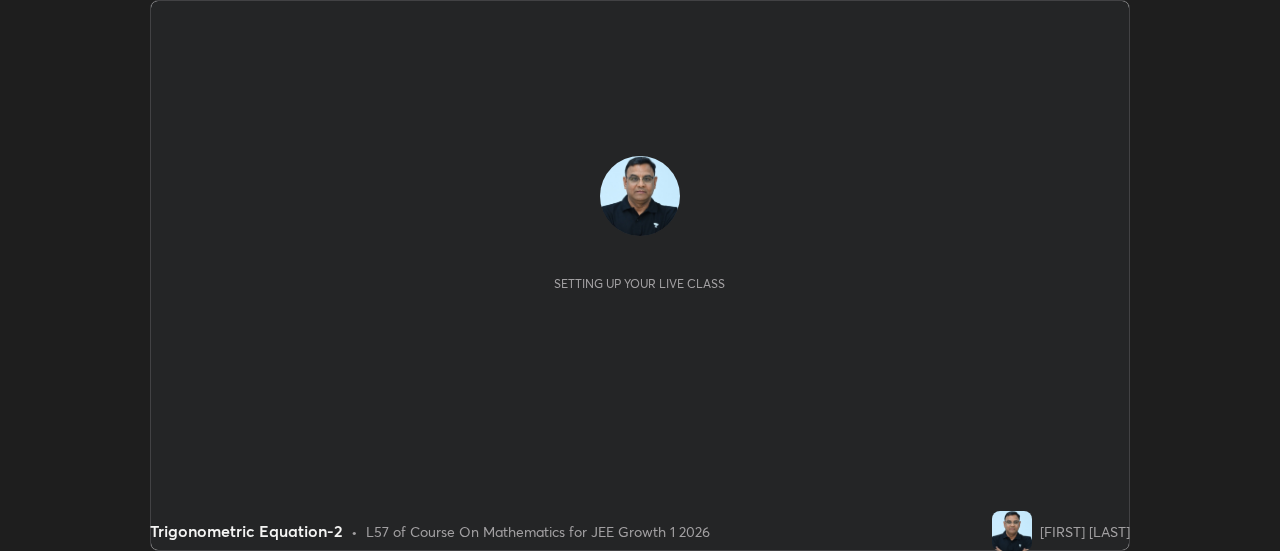 scroll, scrollTop: 0, scrollLeft: 0, axis: both 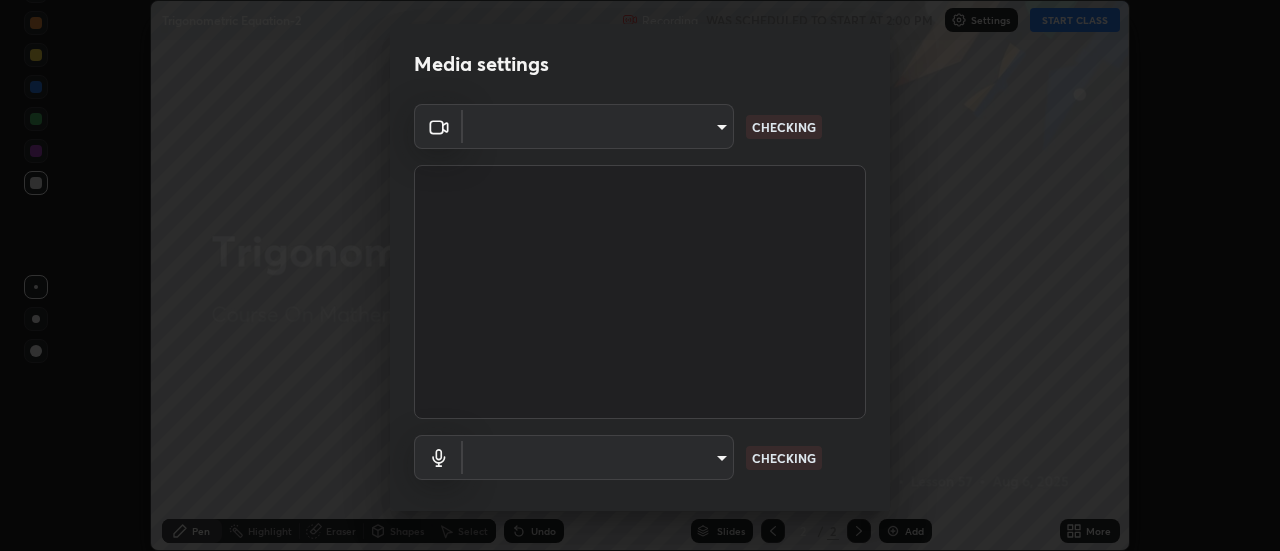 type on "1769541d7db8b910b2b6aaf592df5ff8660c63acaad49df9064175df0c6f581f" 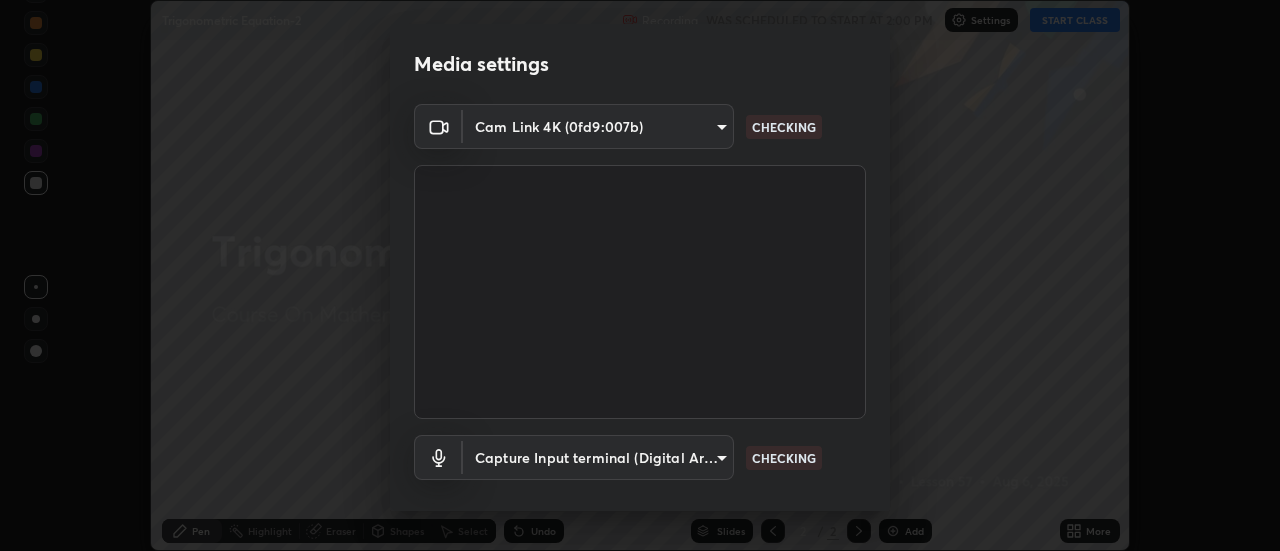scroll, scrollTop: 105, scrollLeft: 0, axis: vertical 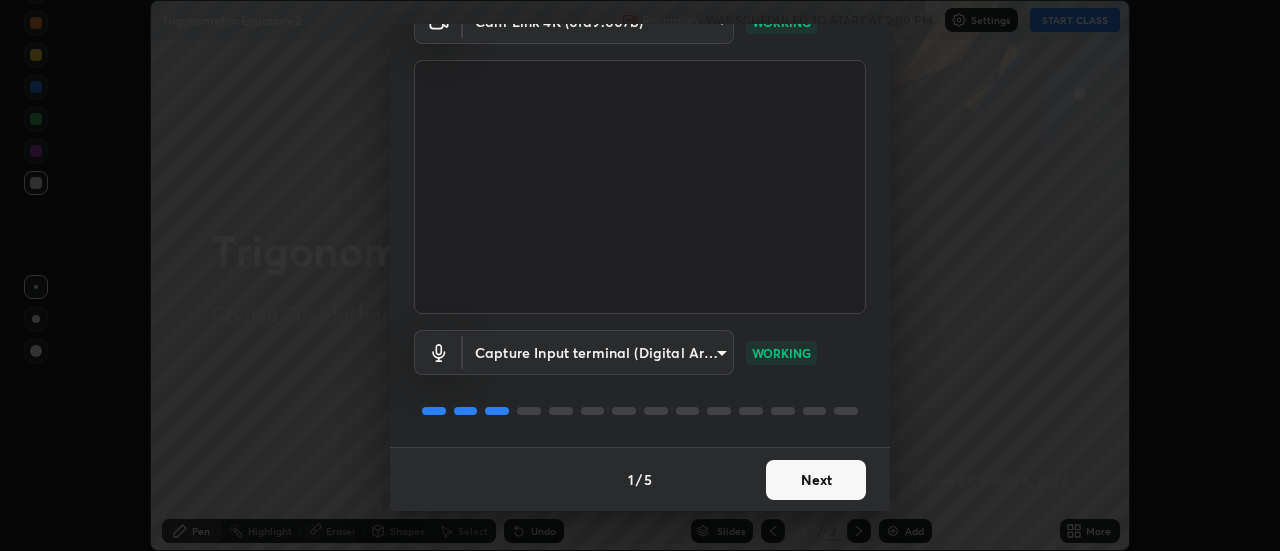 click on "Next" at bounding box center [816, 480] 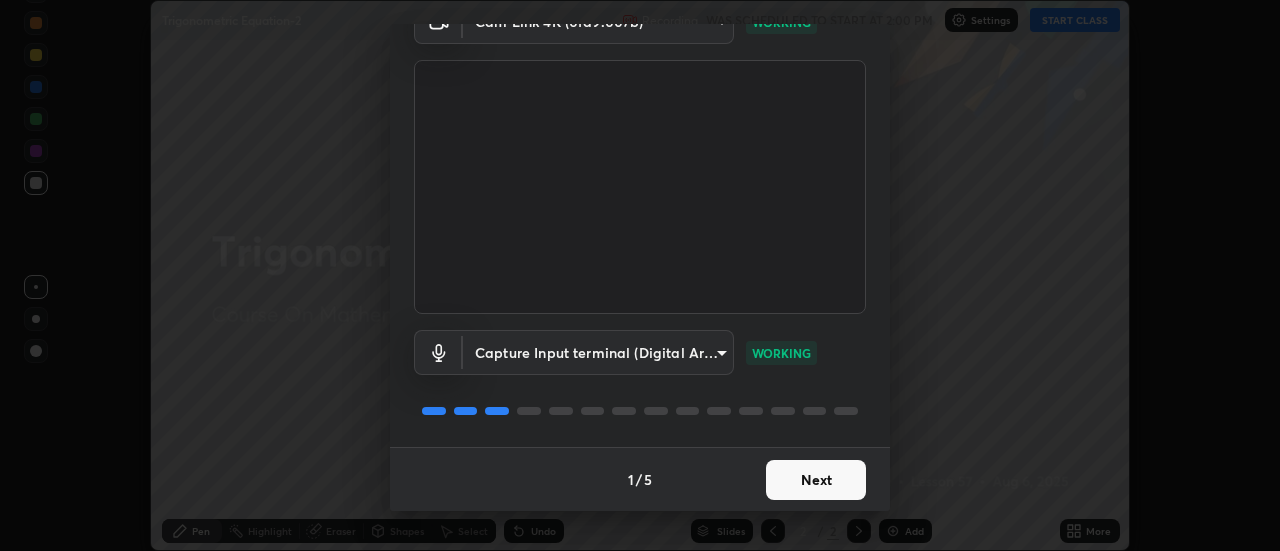scroll, scrollTop: 0, scrollLeft: 0, axis: both 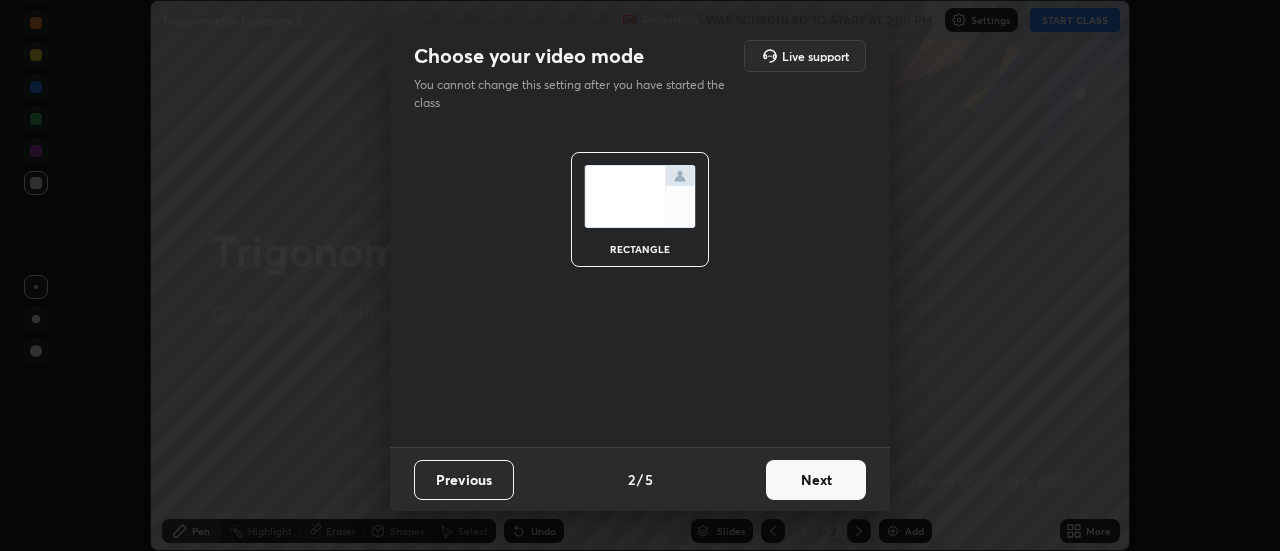 click on "Next" at bounding box center [816, 480] 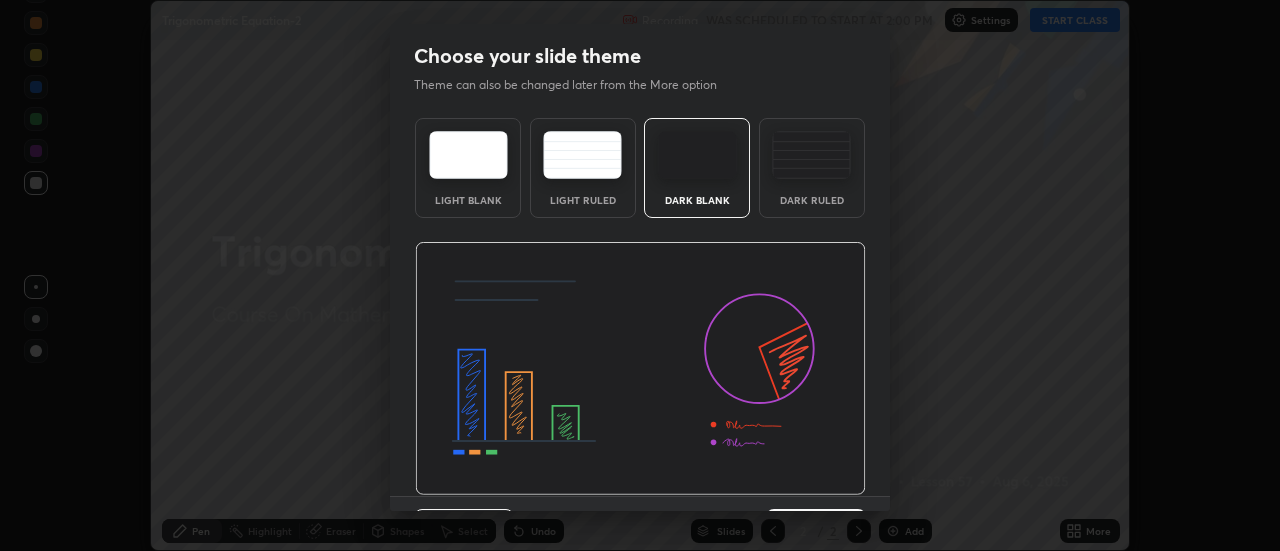 scroll, scrollTop: 49, scrollLeft: 0, axis: vertical 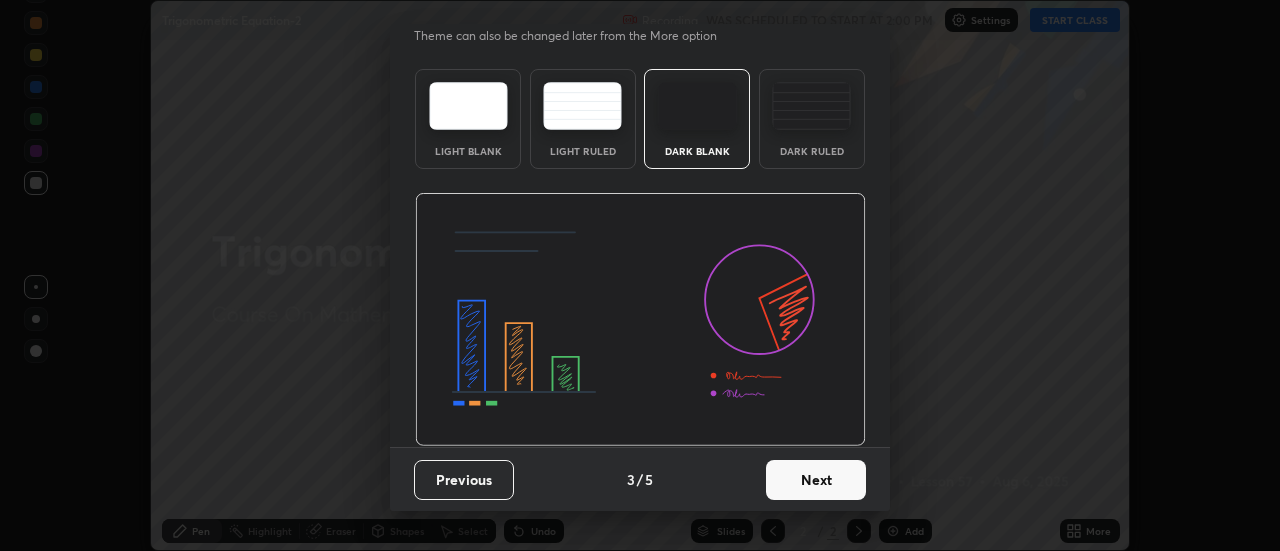 click on "Next" at bounding box center [816, 480] 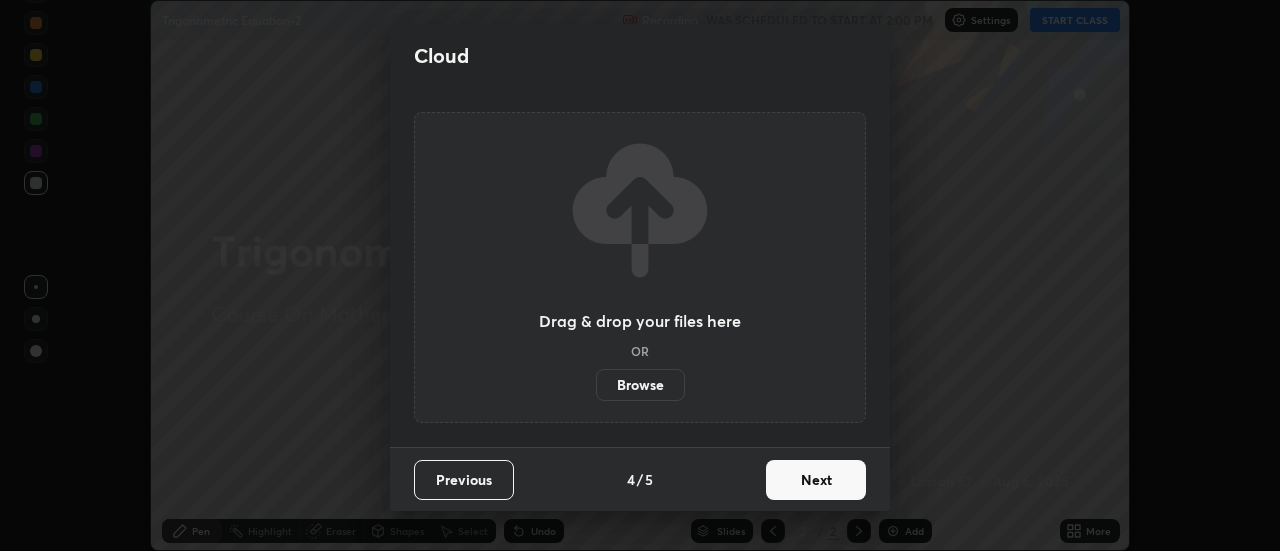click on "Next" at bounding box center (816, 480) 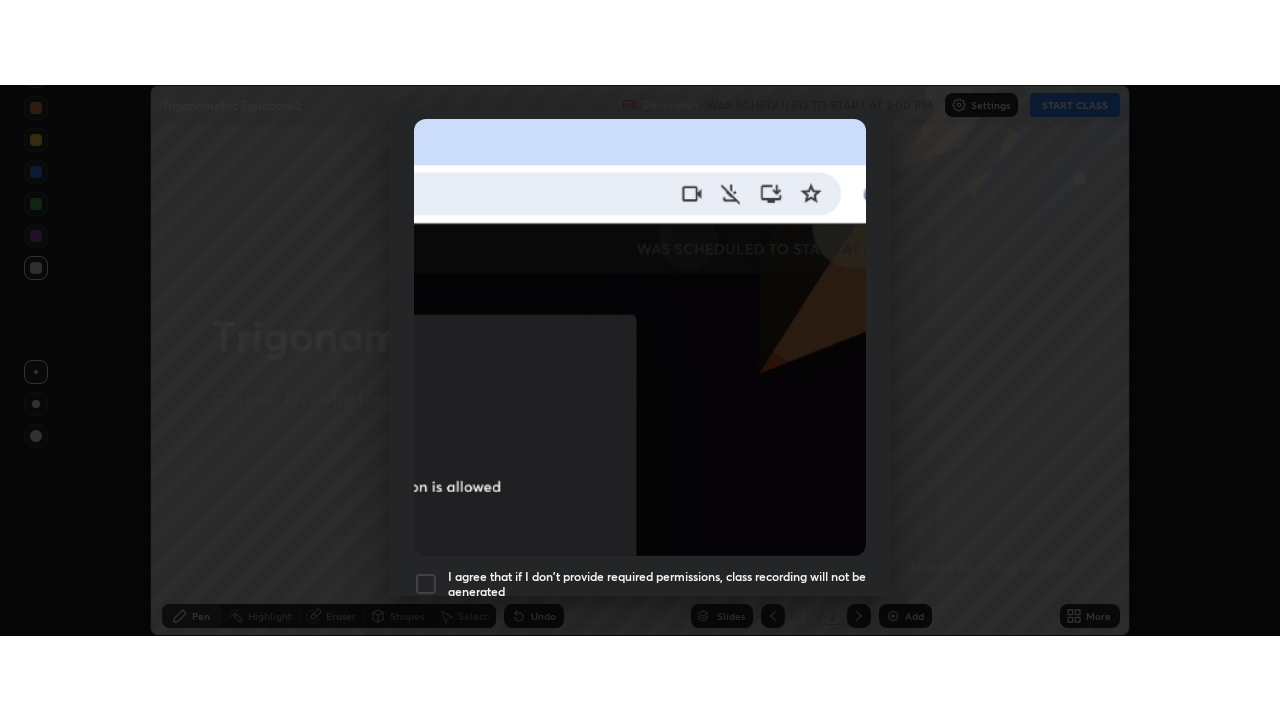 scroll, scrollTop: 513, scrollLeft: 0, axis: vertical 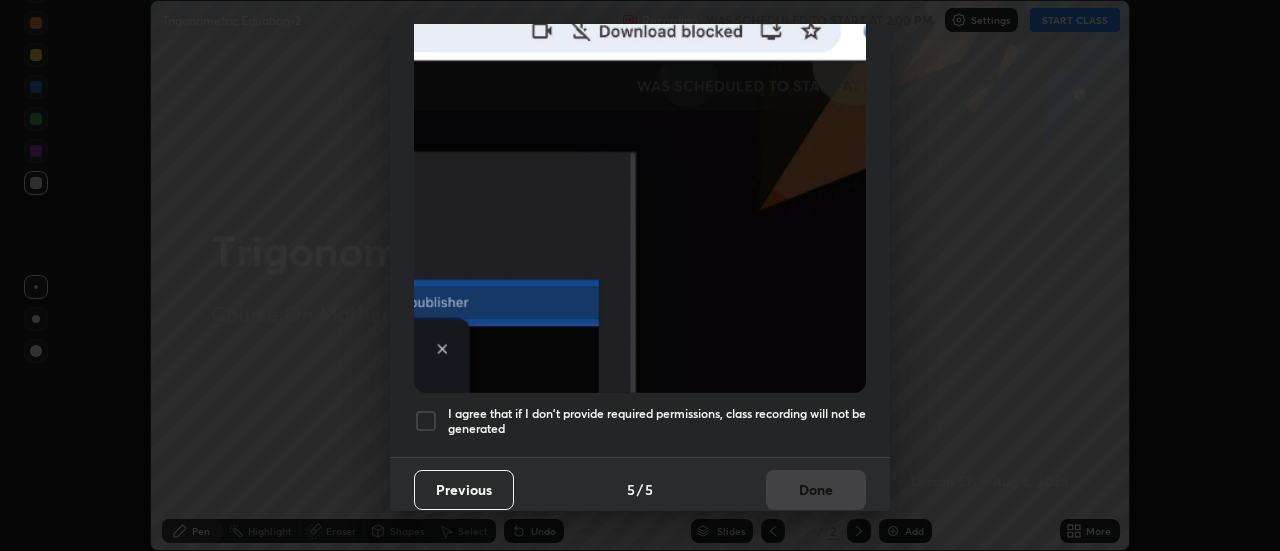 click at bounding box center [426, 421] 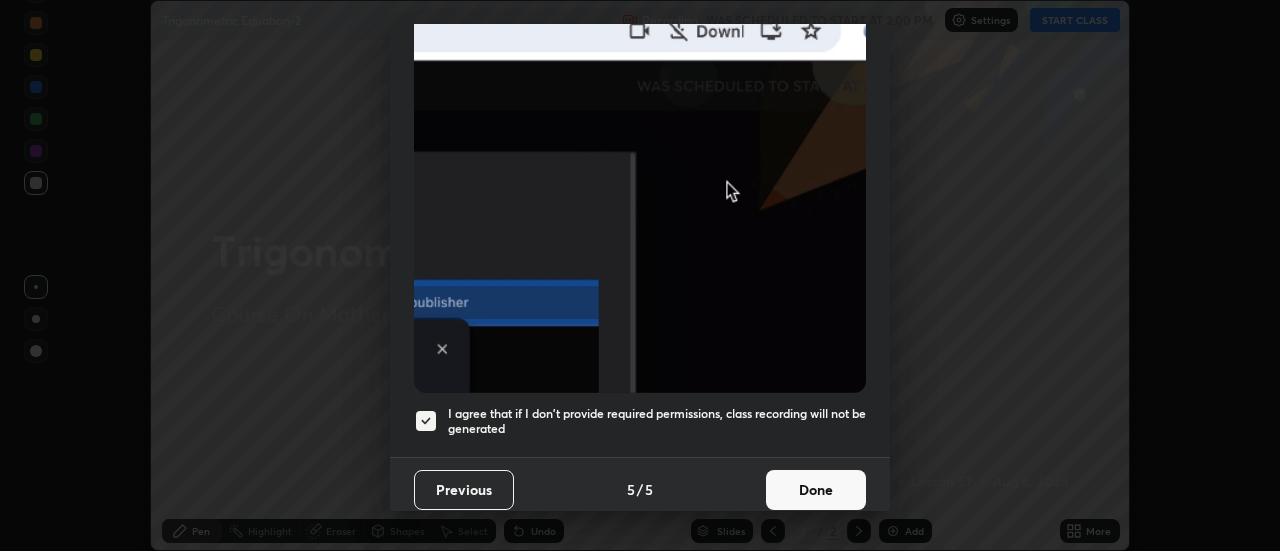 click on "Done" at bounding box center [816, 490] 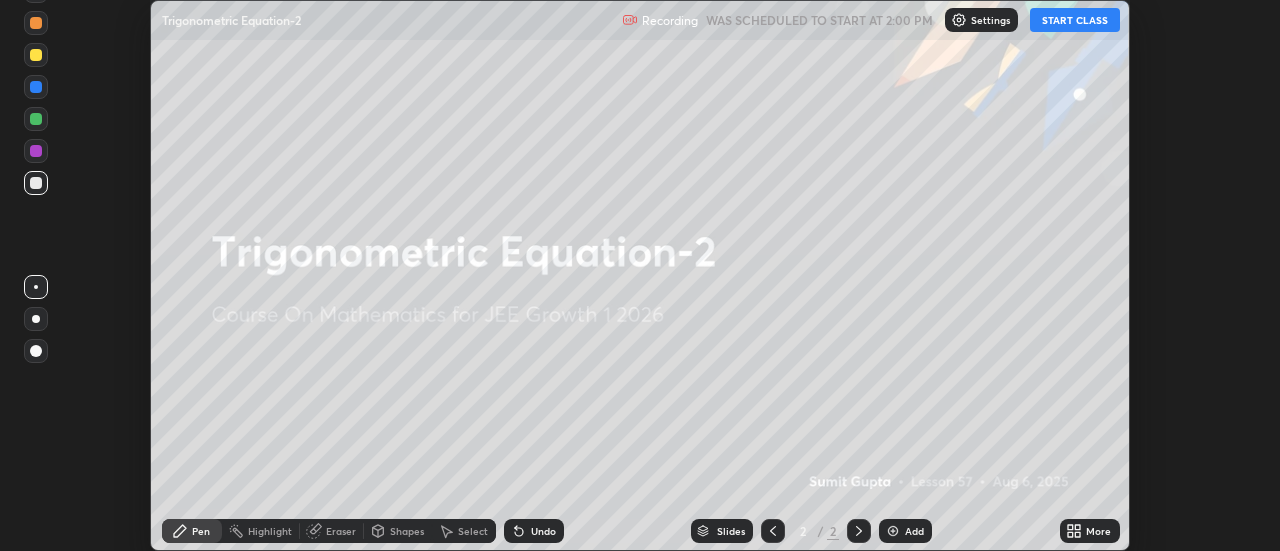 click at bounding box center [893, 531] 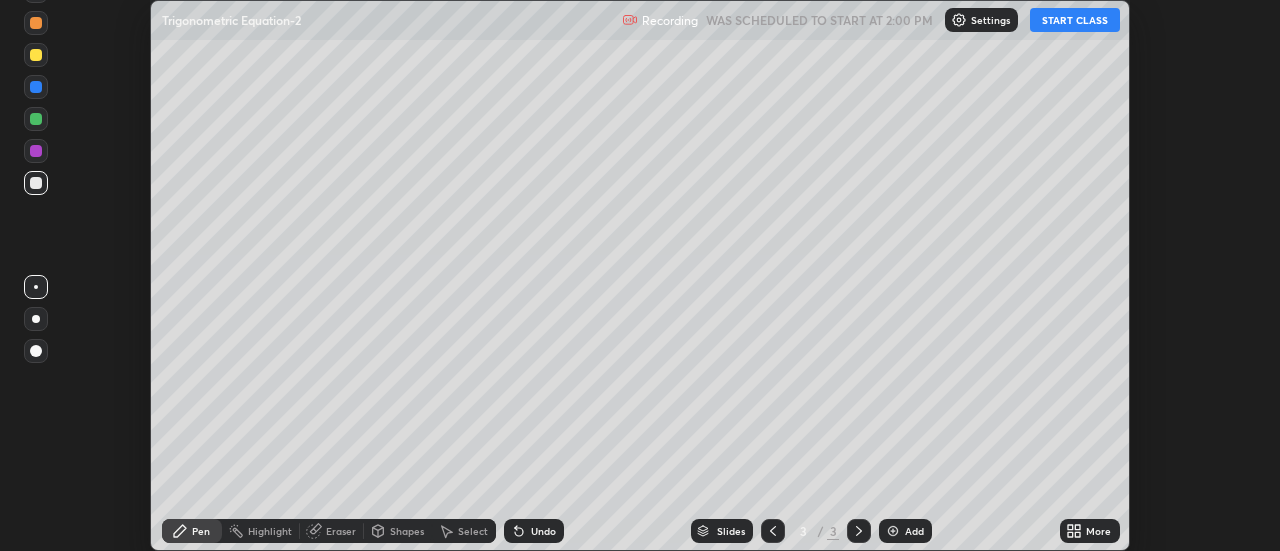 click 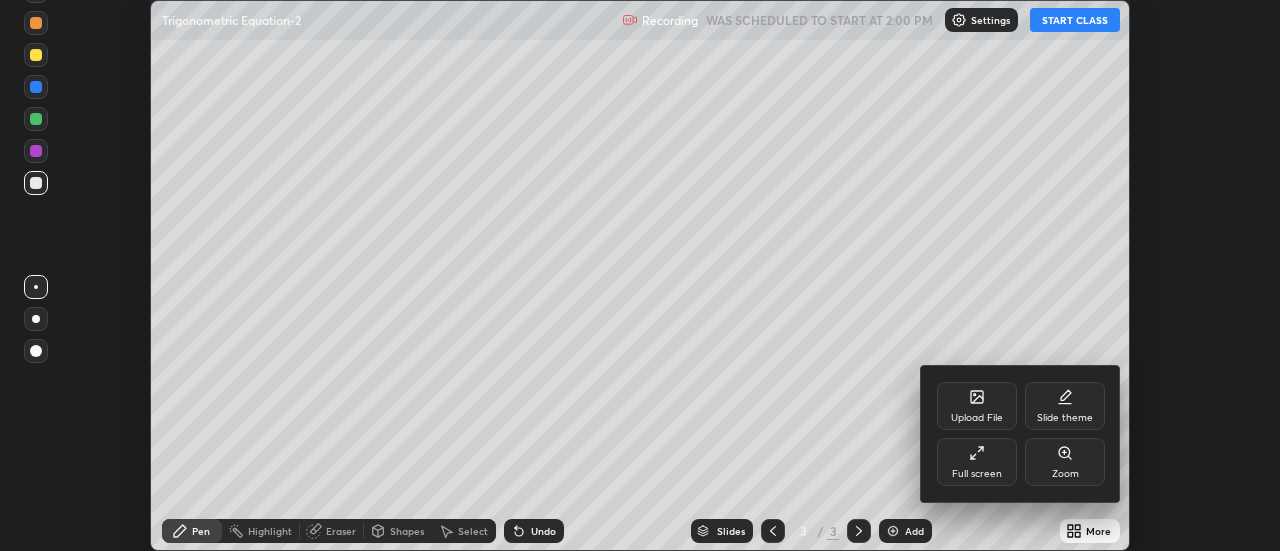 click 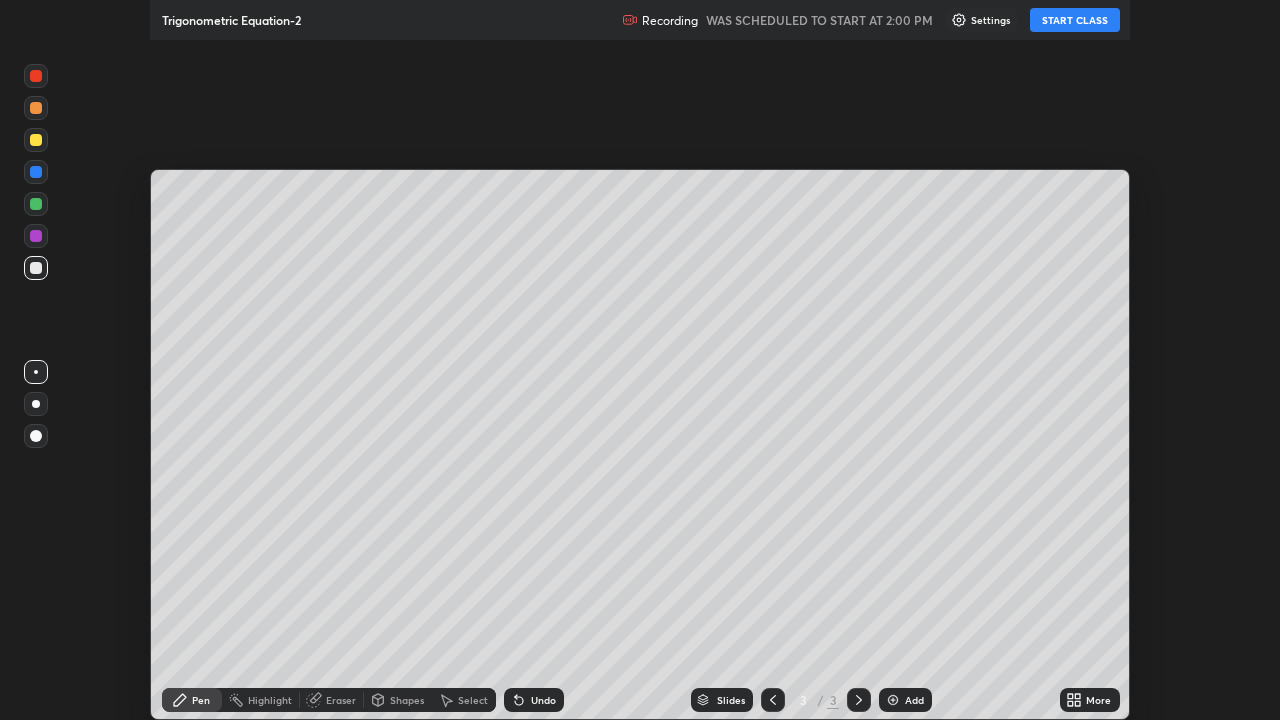 scroll, scrollTop: 99280, scrollLeft: 98720, axis: both 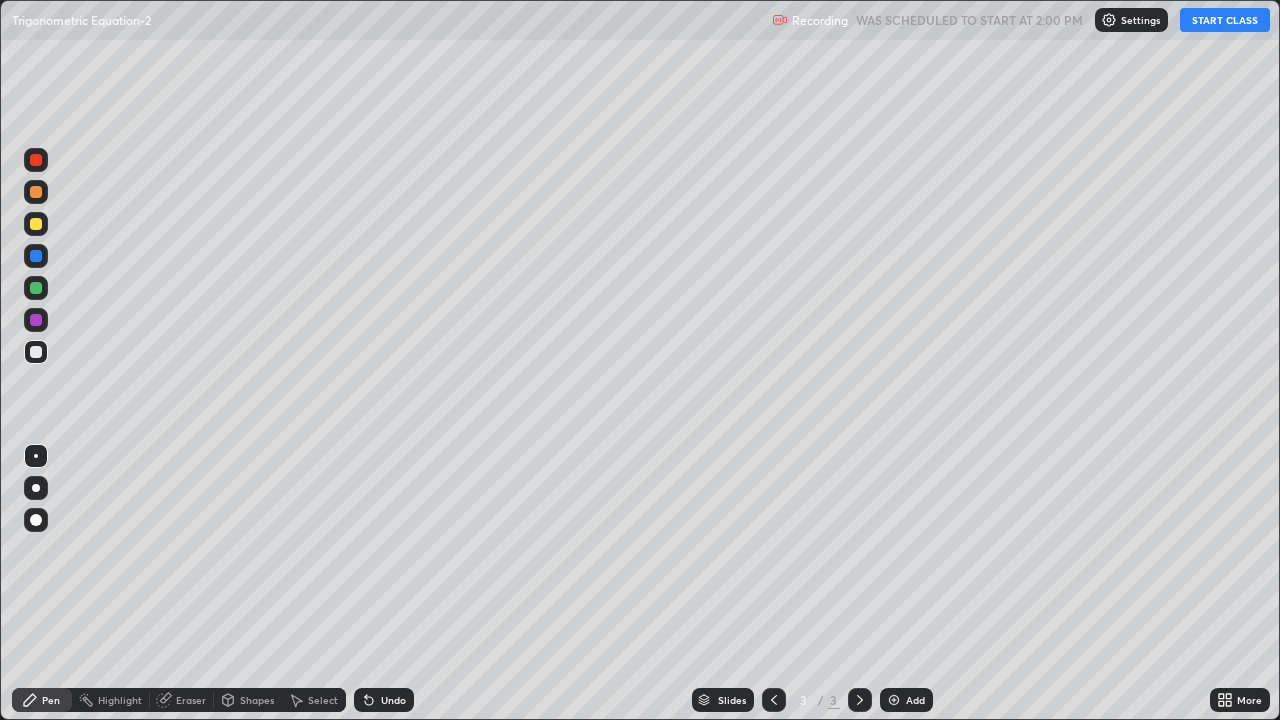 click on "START CLASS" at bounding box center [1225, 20] 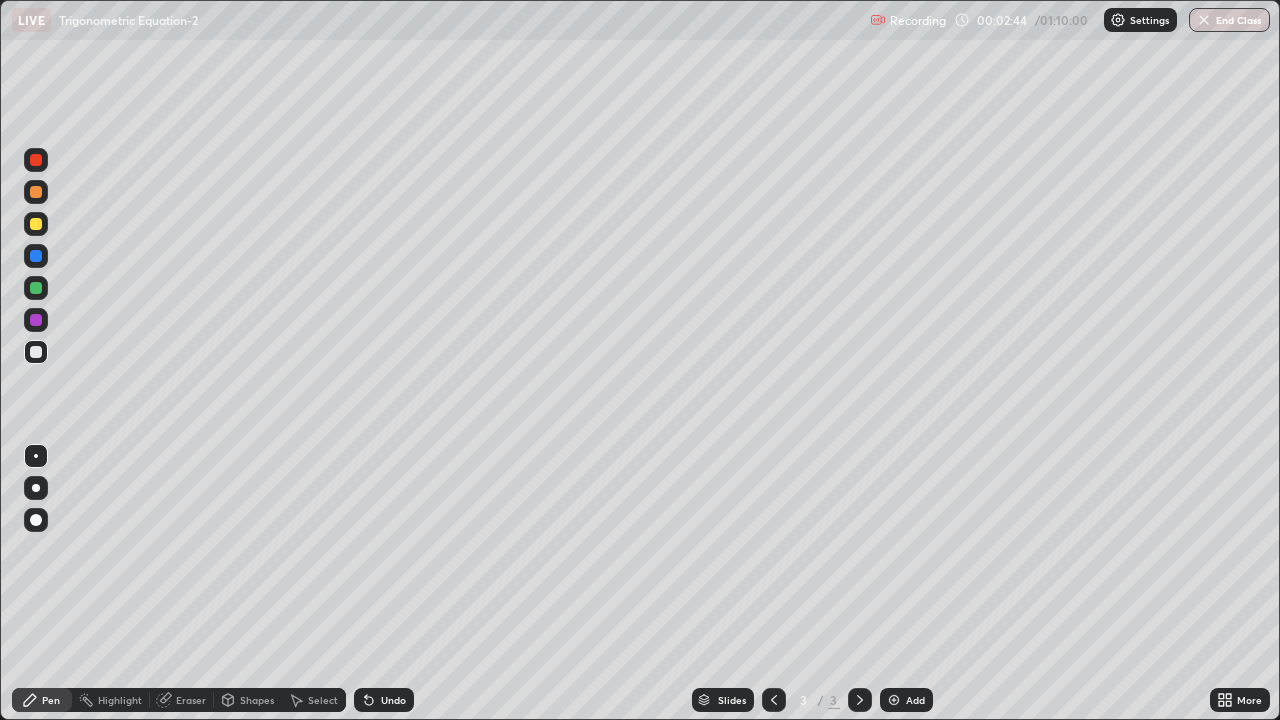 click on "Eraser" at bounding box center (191, 700) 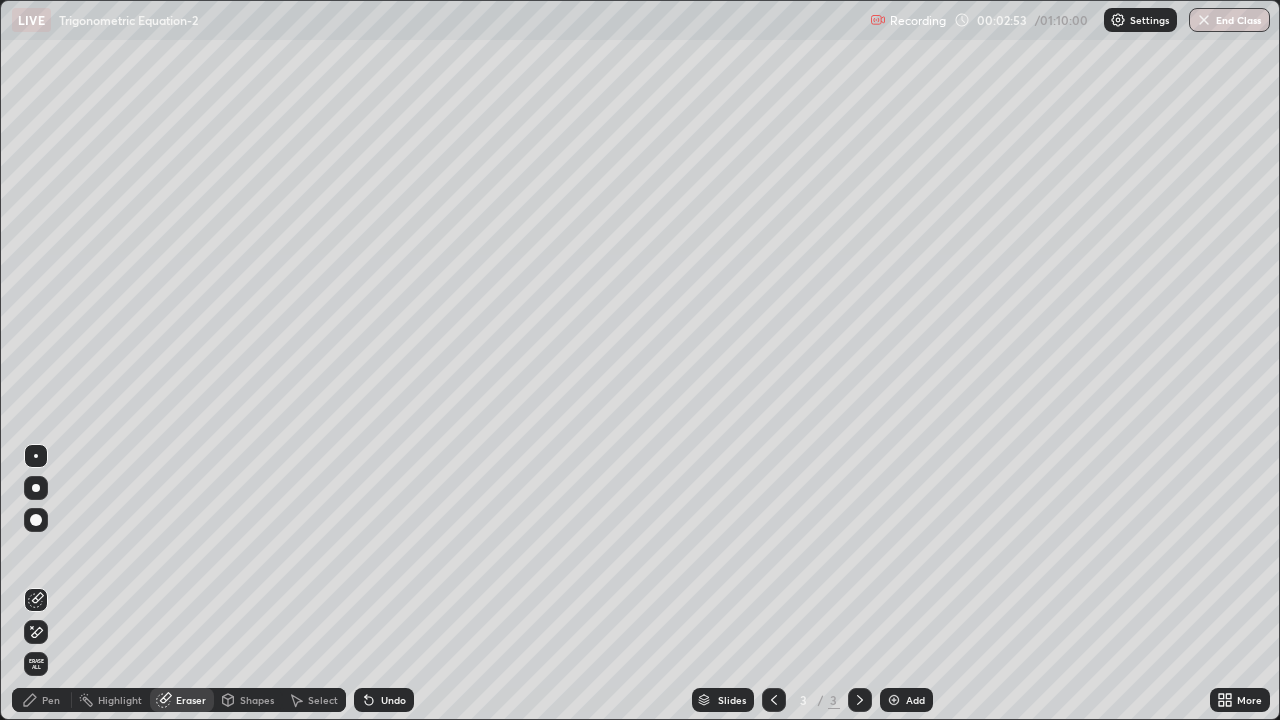 click on "Pen" at bounding box center (51, 700) 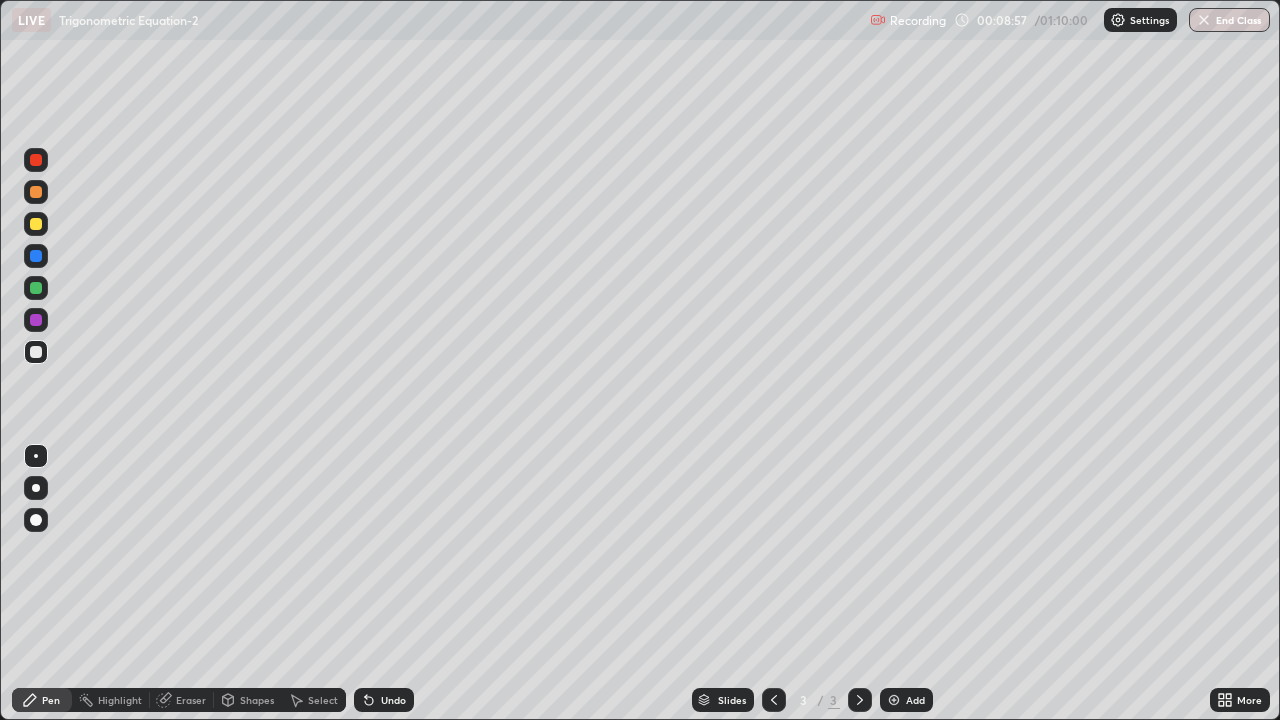 click on "Add" at bounding box center (915, 700) 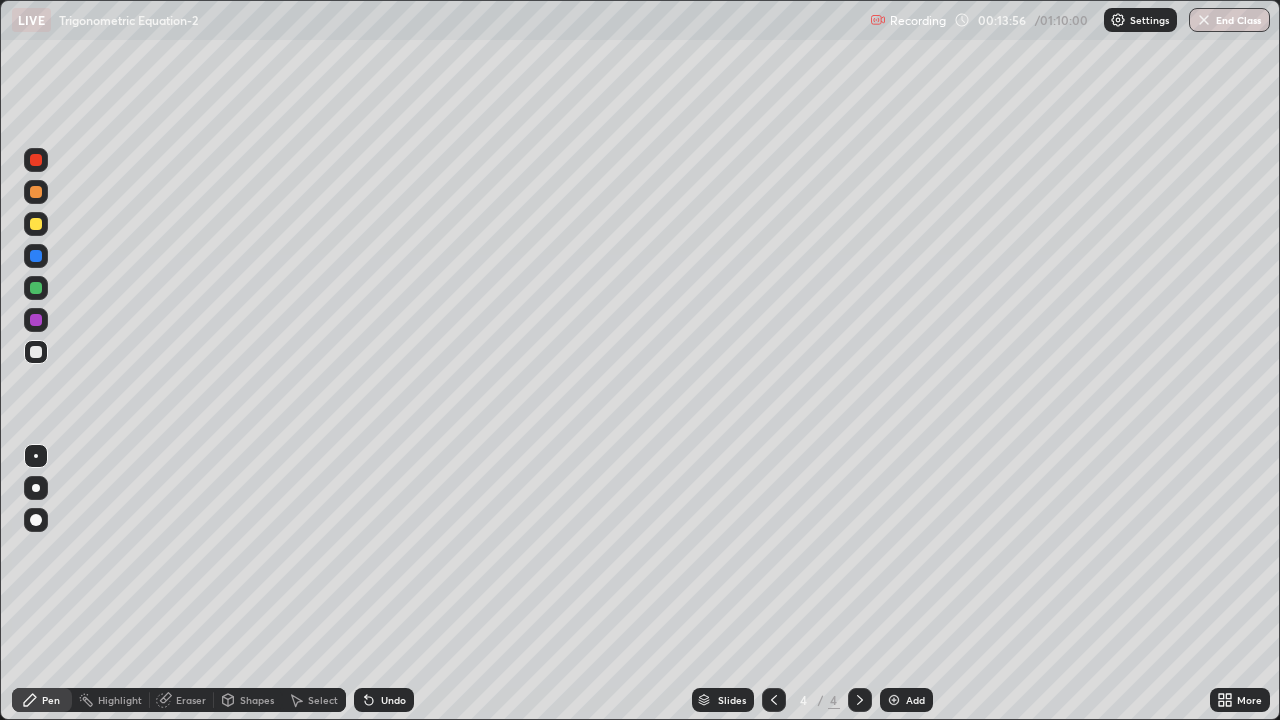 click on "Add" at bounding box center (906, 700) 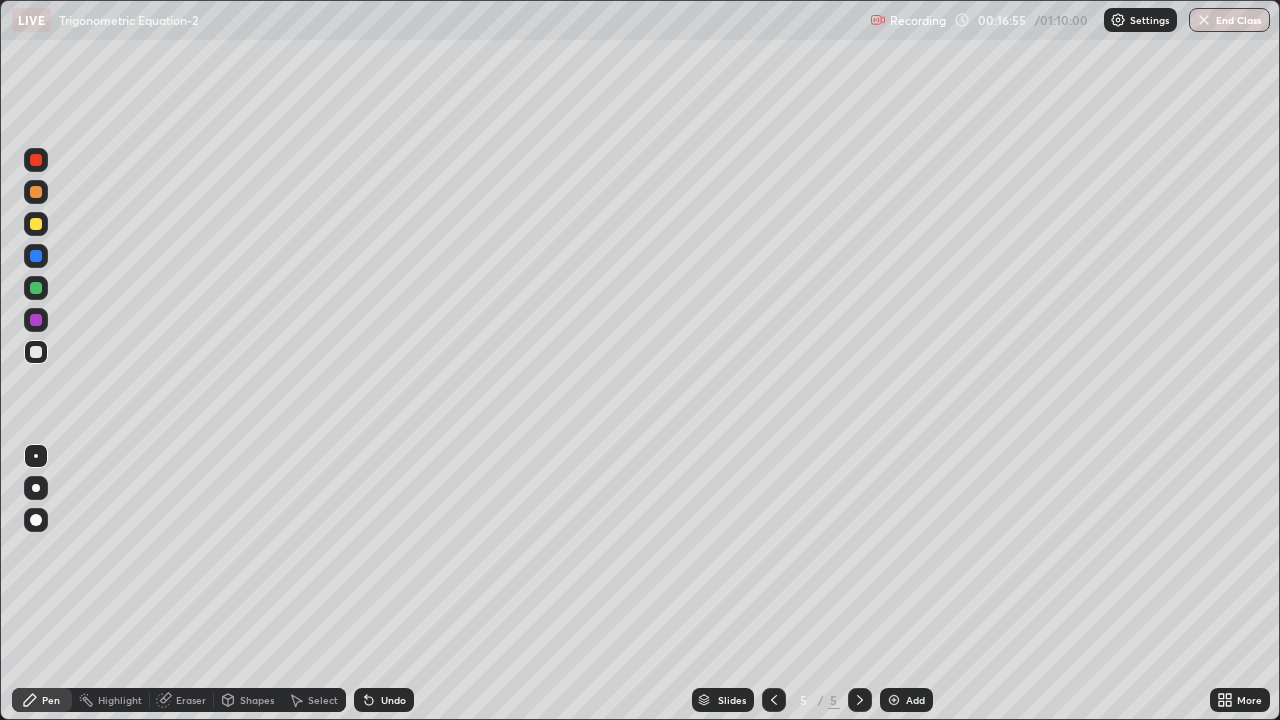 click on "Add" at bounding box center (915, 700) 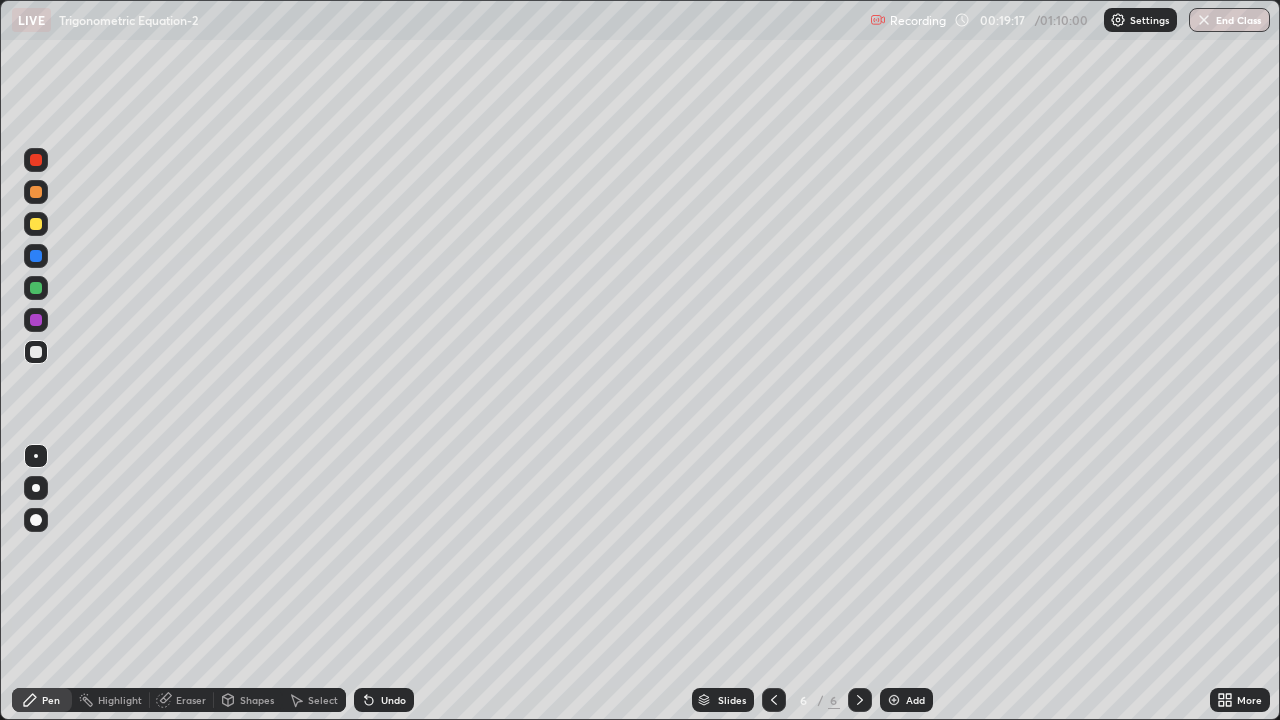 click 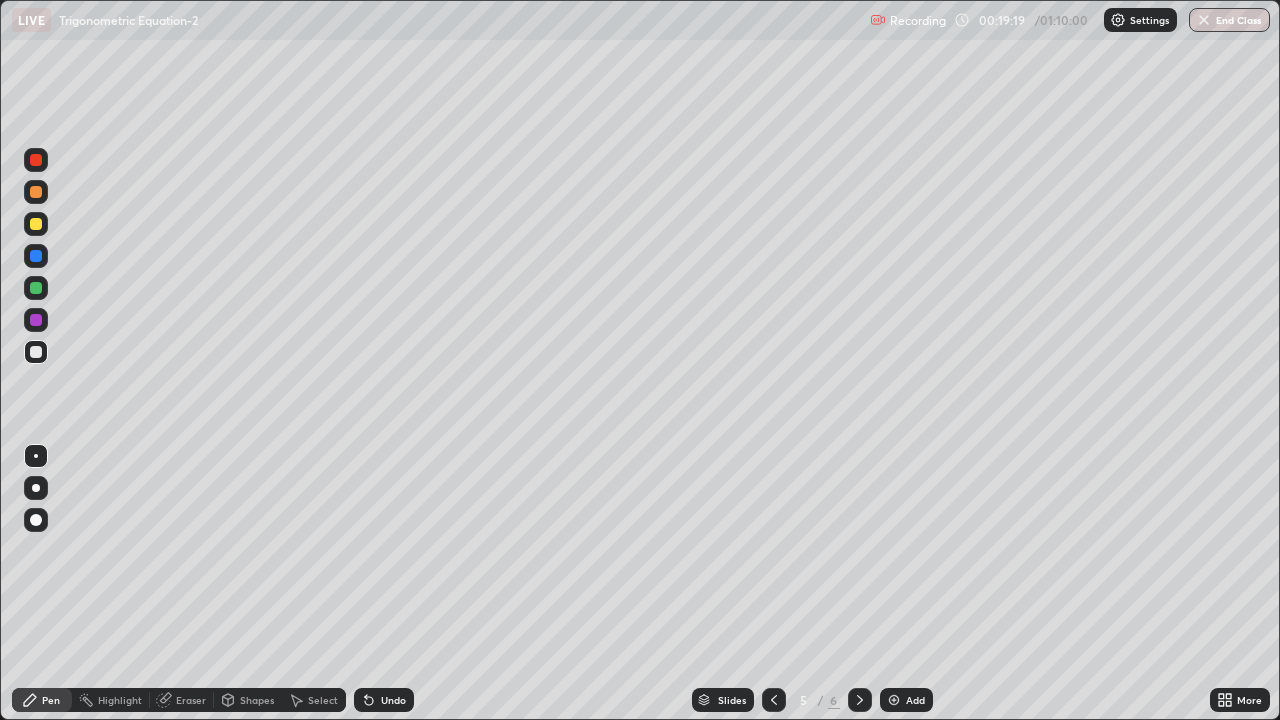 click 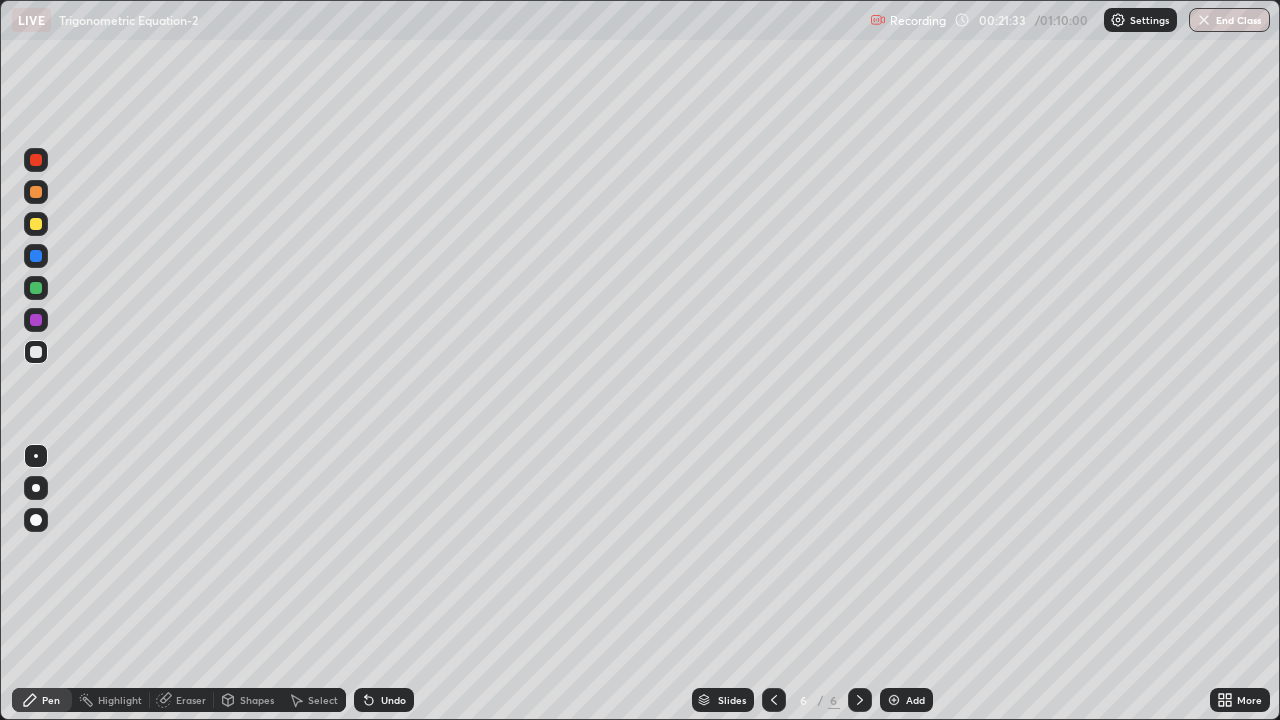 click on "Undo" at bounding box center [393, 700] 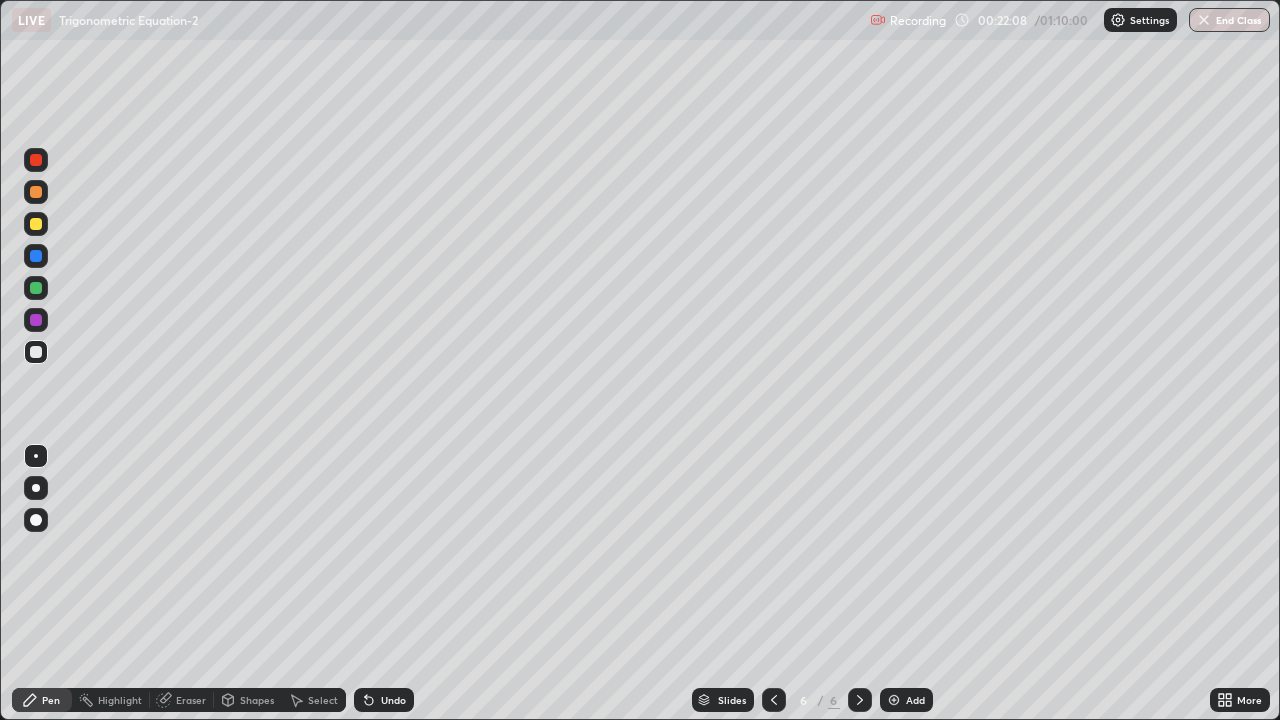 click on "Undo" at bounding box center (393, 700) 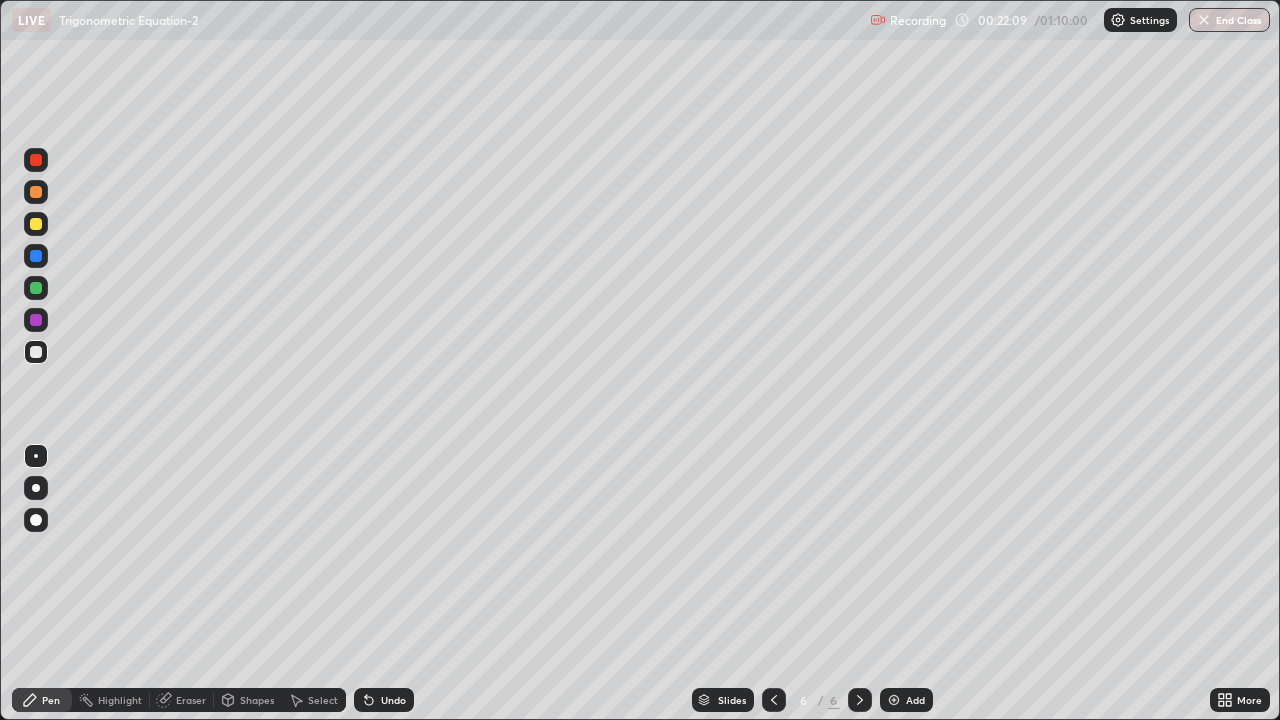 click on "Undo" at bounding box center (384, 700) 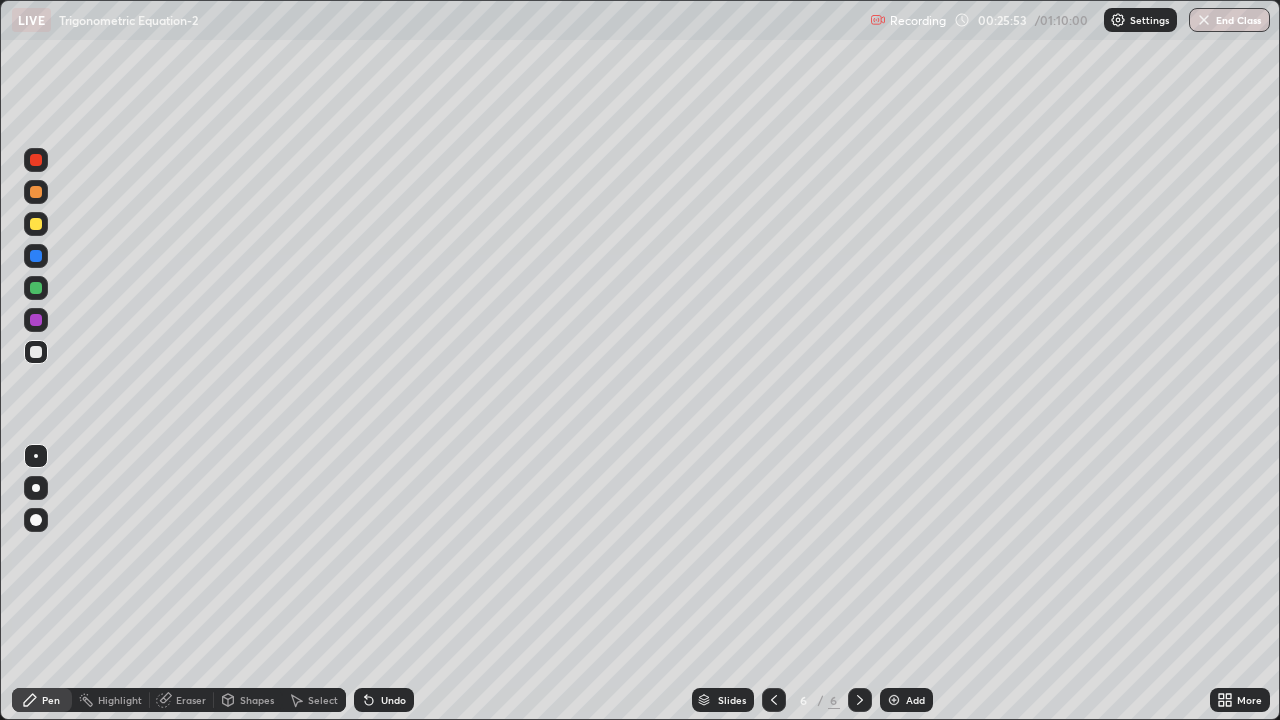 click on "Undo" at bounding box center [393, 700] 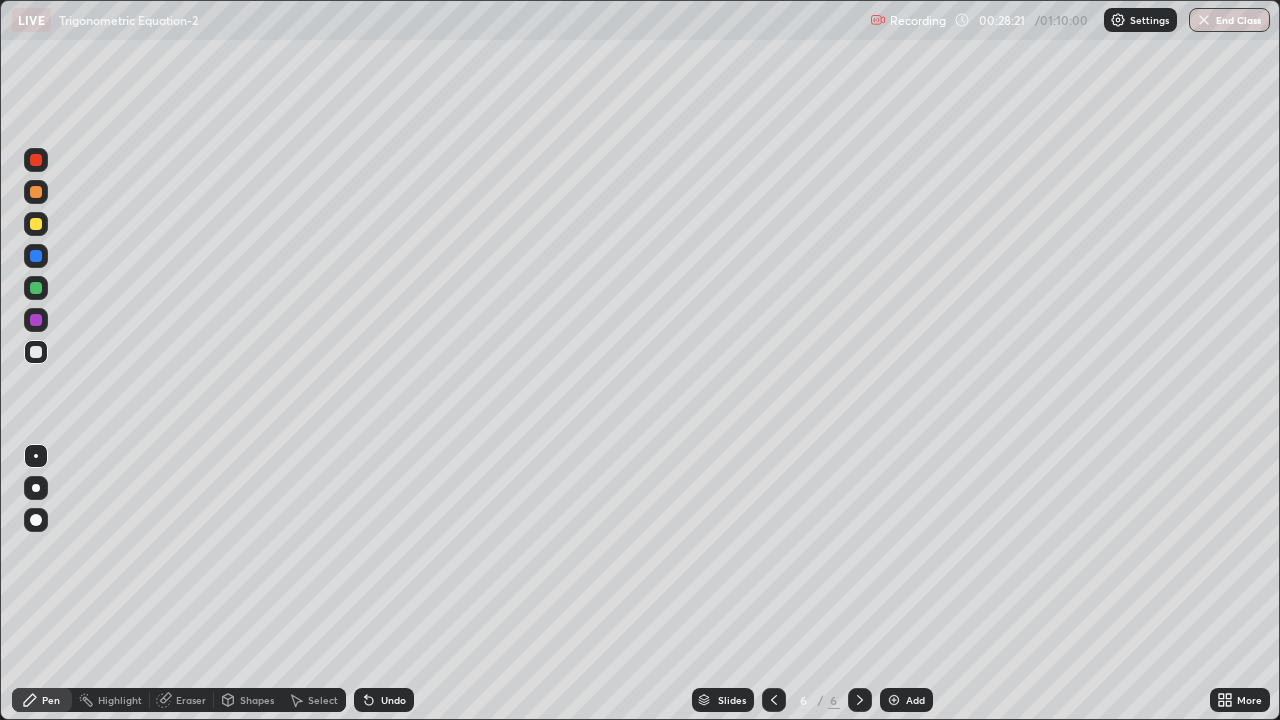 click on "Add" at bounding box center [906, 700] 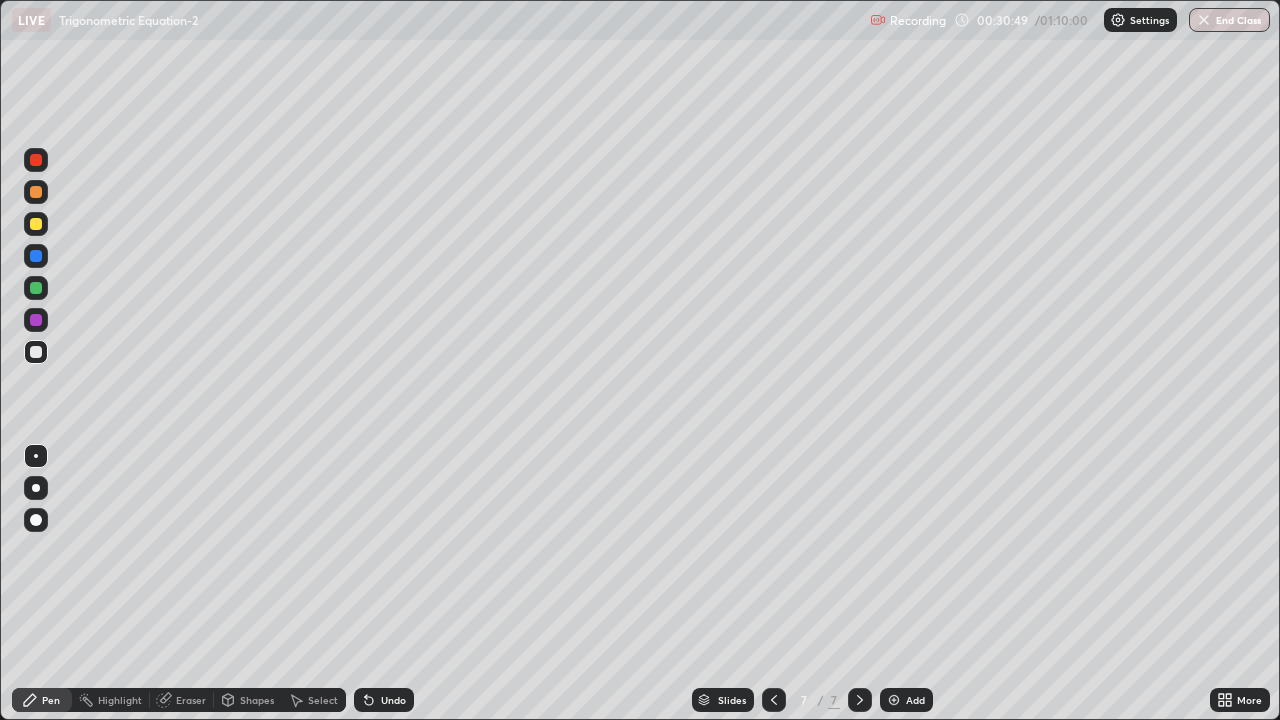 click on "Undo" at bounding box center [393, 700] 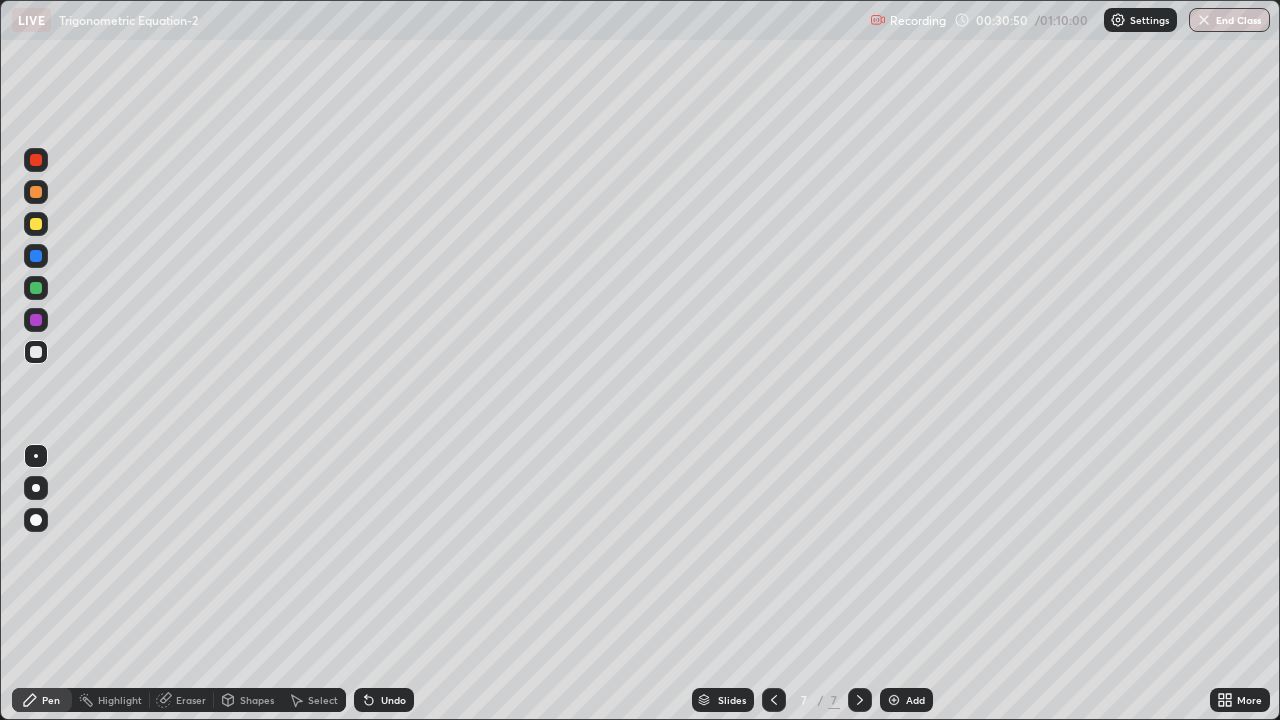 click on "Undo" at bounding box center (393, 700) 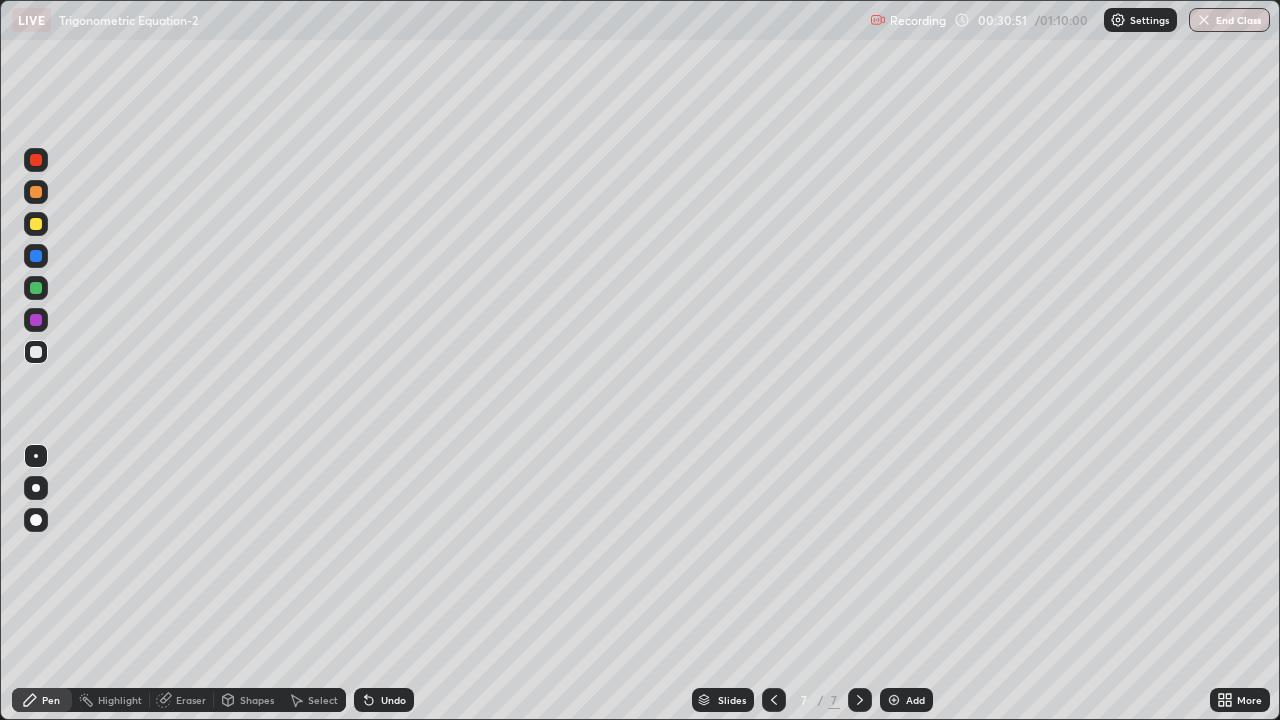 click on "Undo" at bounding box center (393, 700) 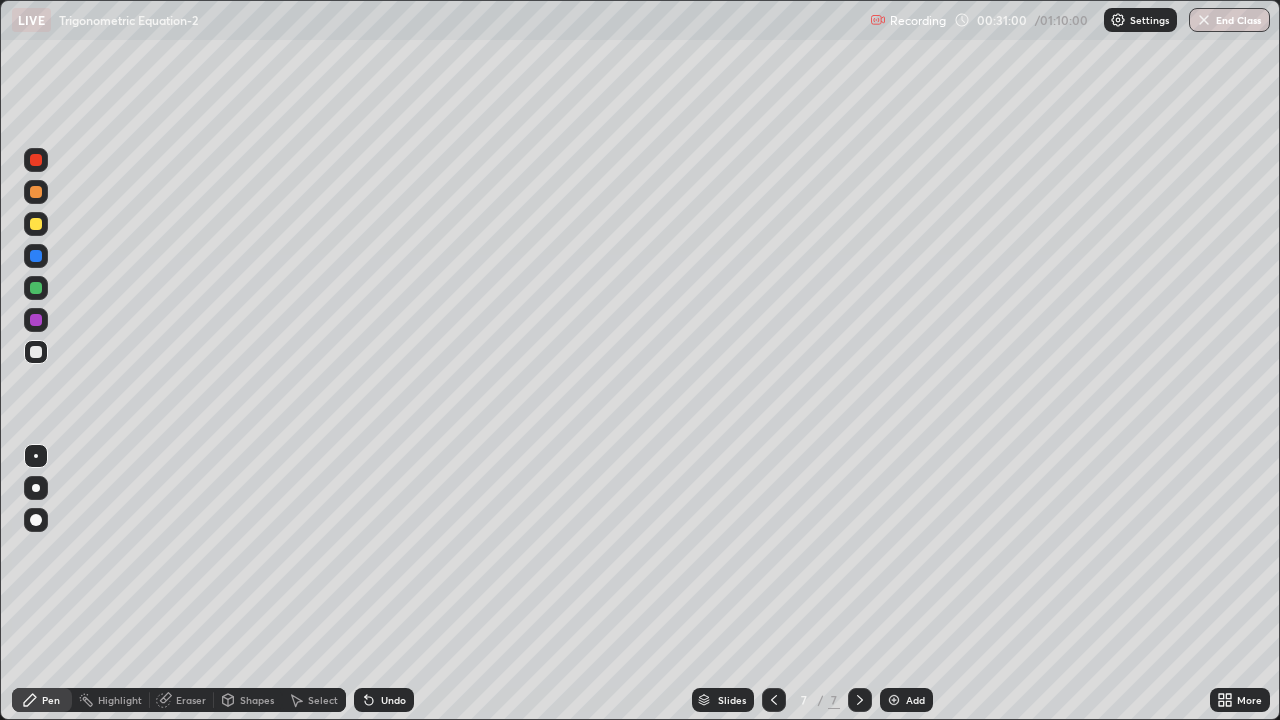 click on "Undo" at bounding box center [393, 700] 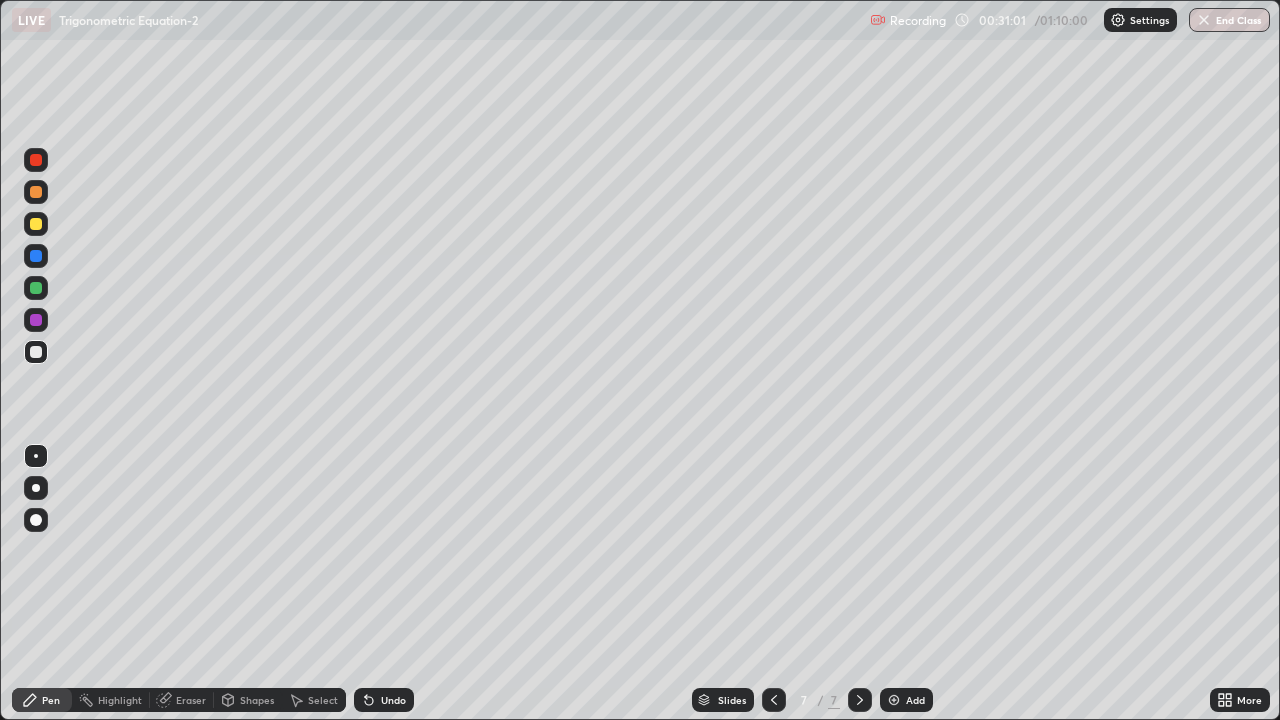 click on "Undo" at bounding box center [393, 700] 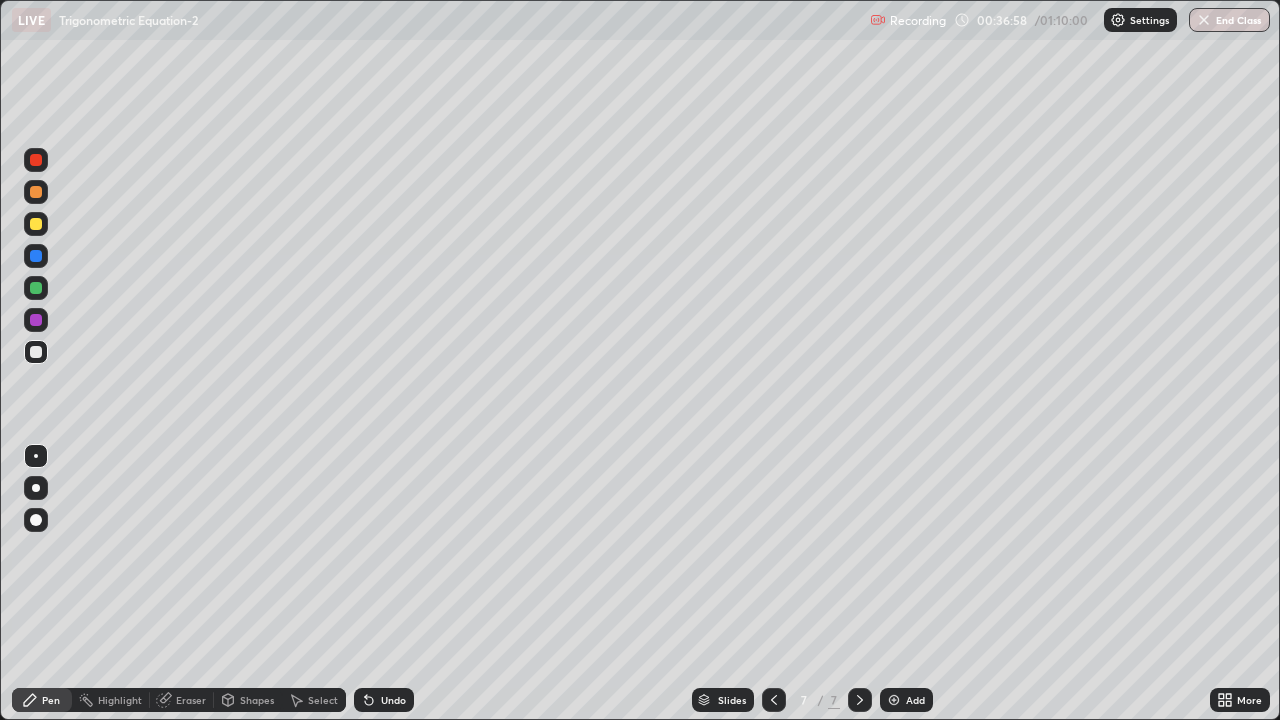 click on "Select" at bounding box center (323, 700) 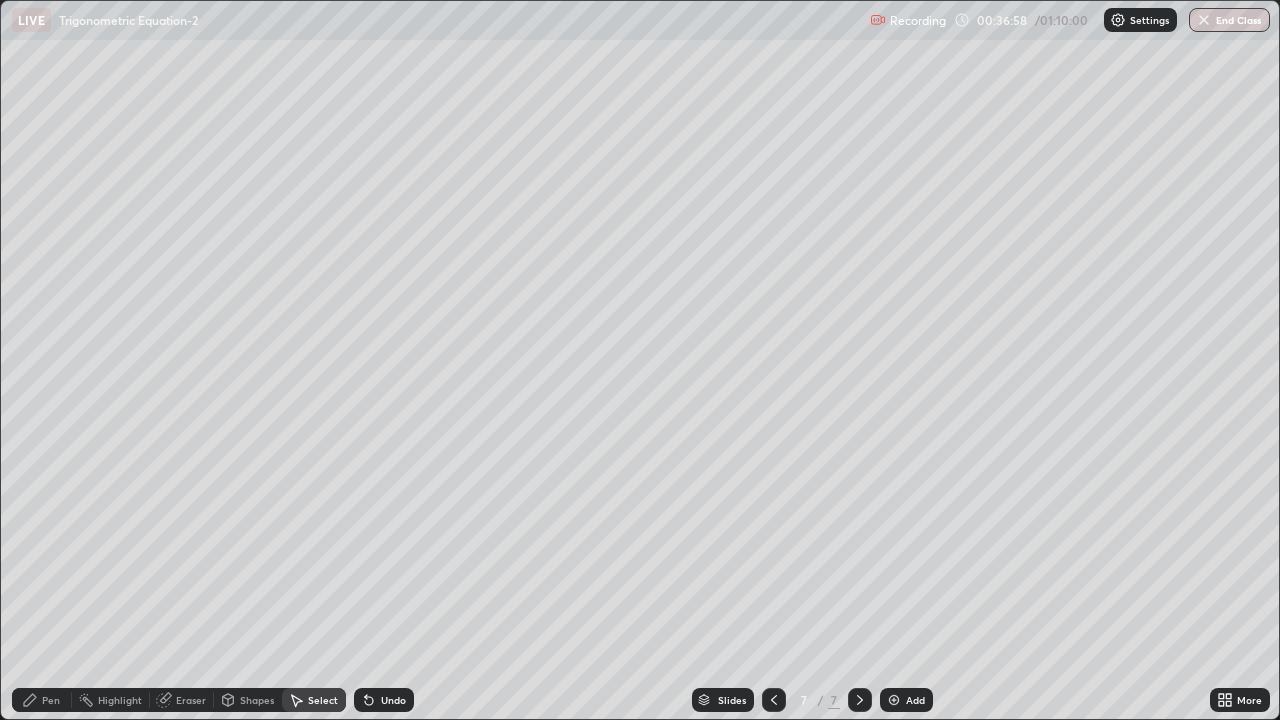 click on "Select" at bounding box center (323, 700) 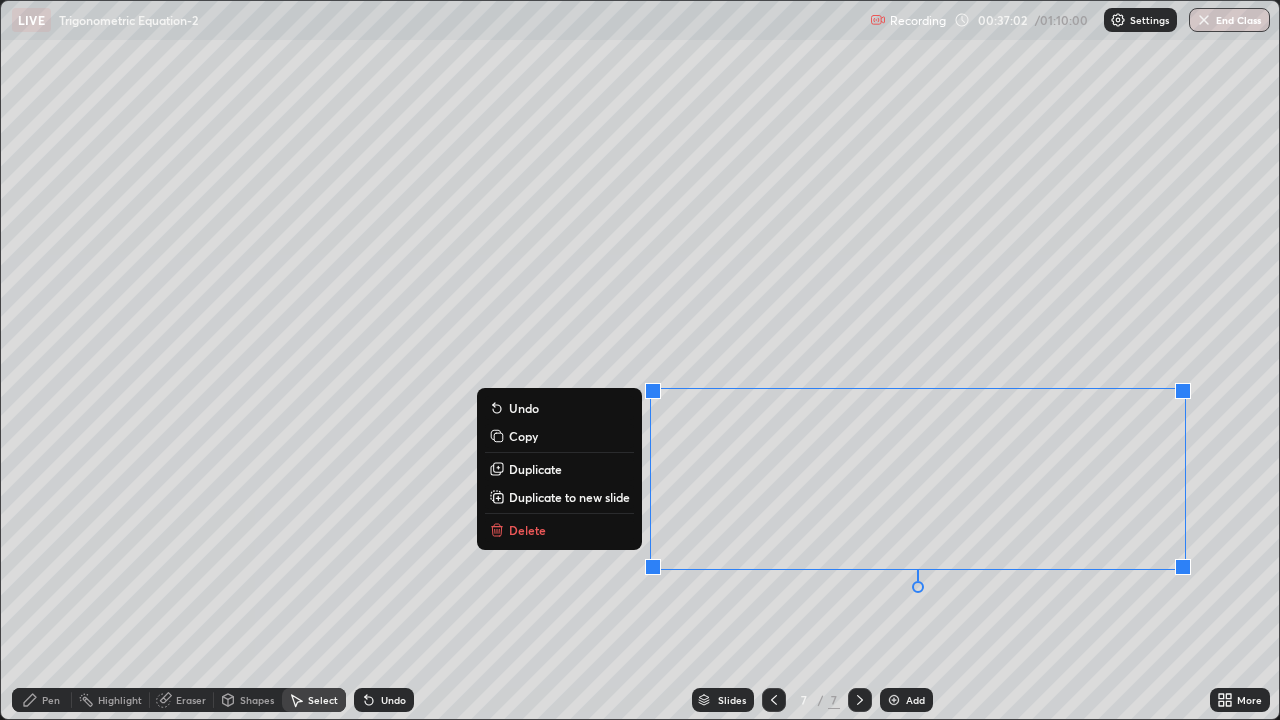 click on "Delete" at bounding box center (559, 530) 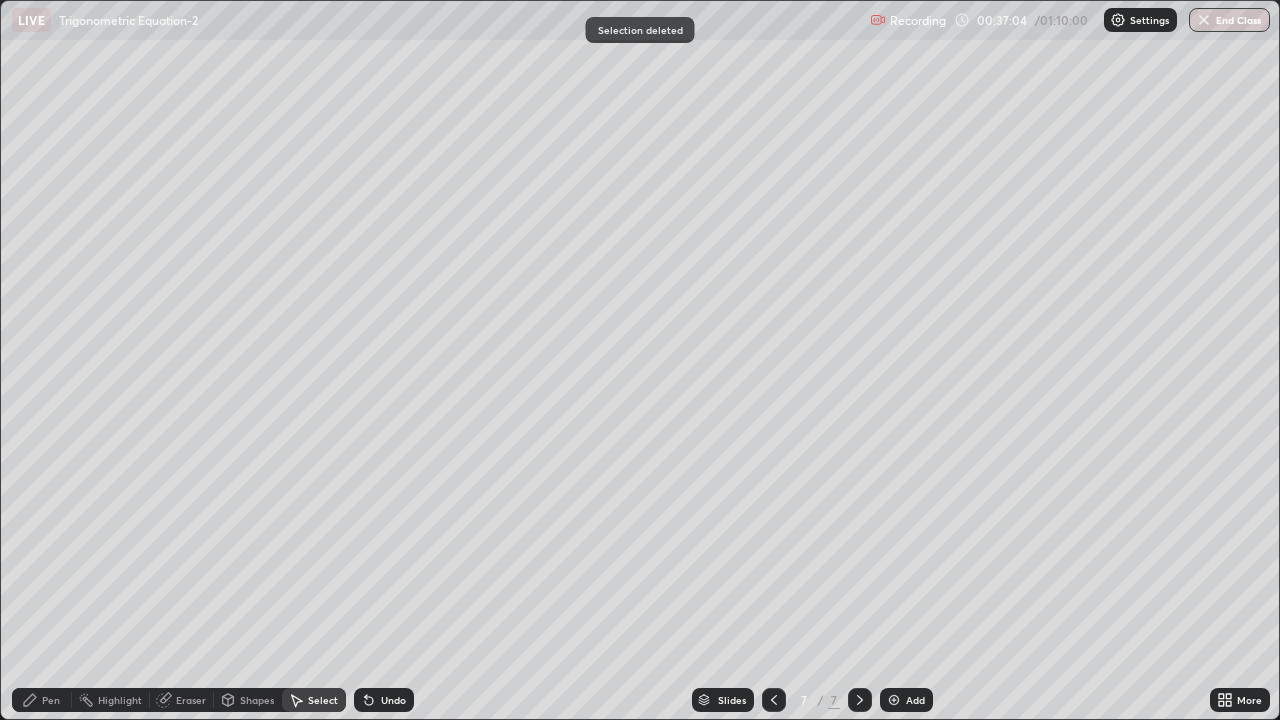 click on "Pen" at bounding box center (51, 700) 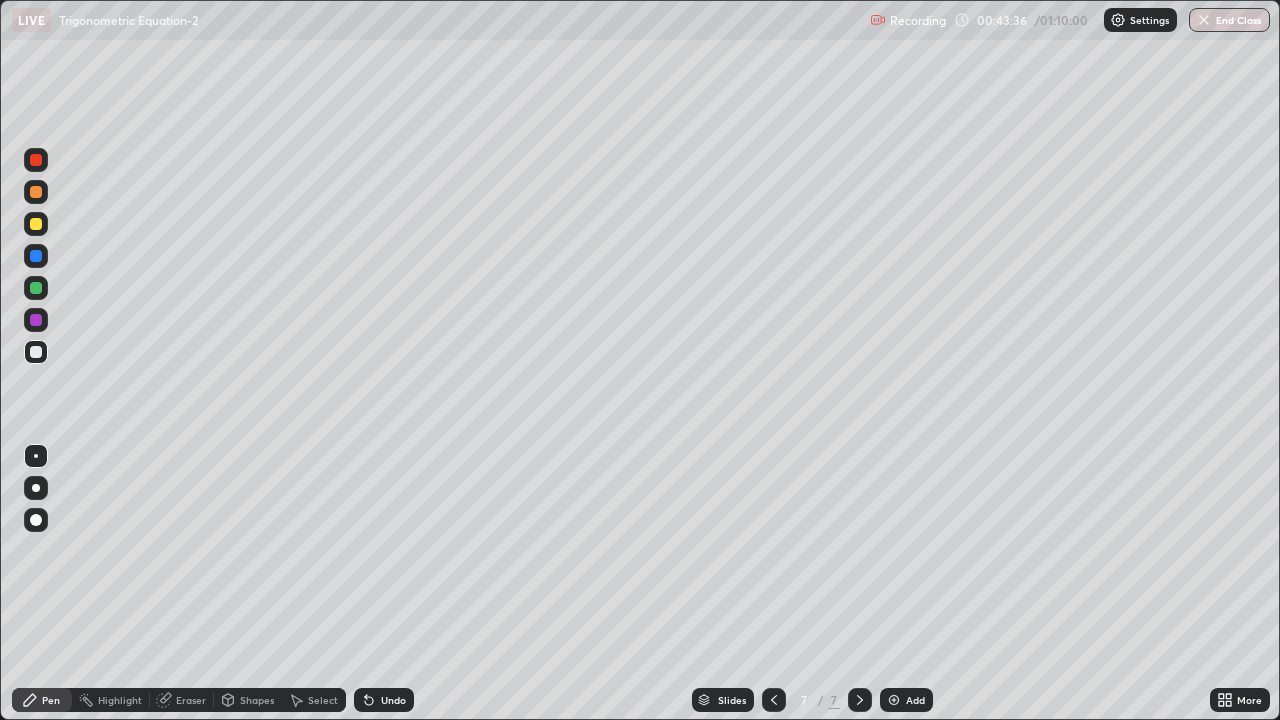 click on "Add" at bounding box center (915, 700) 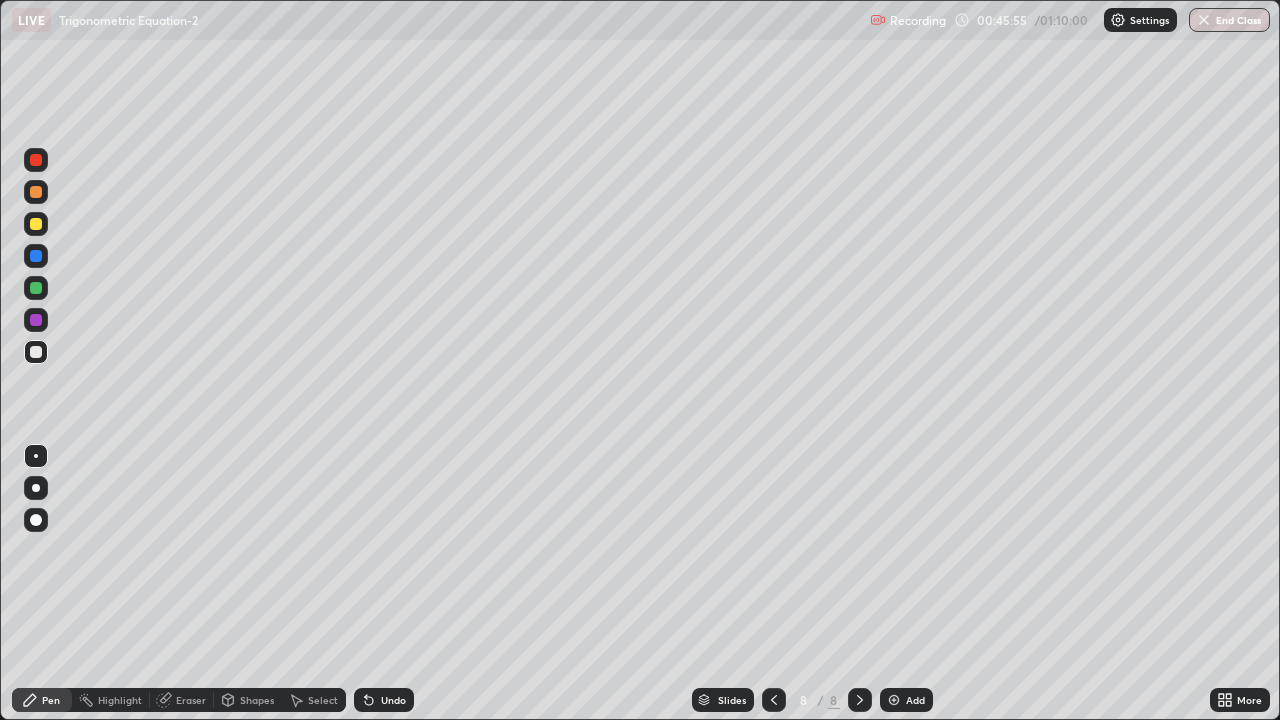 click 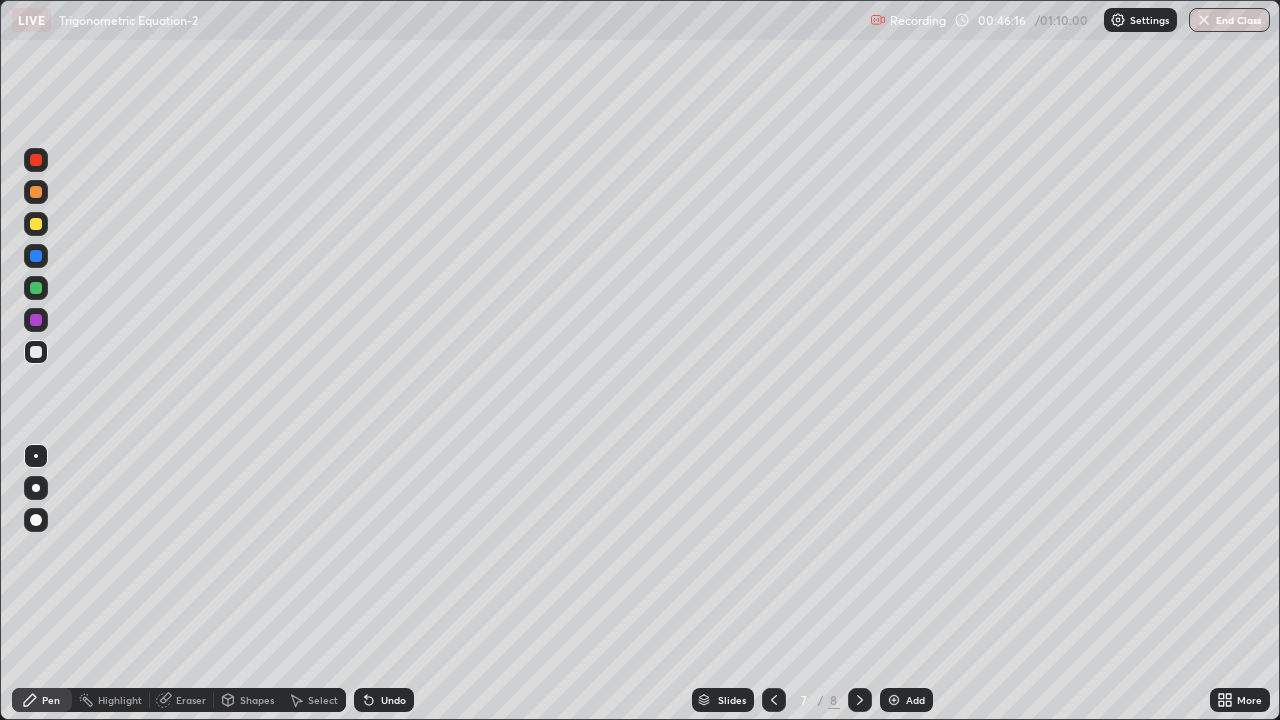 click 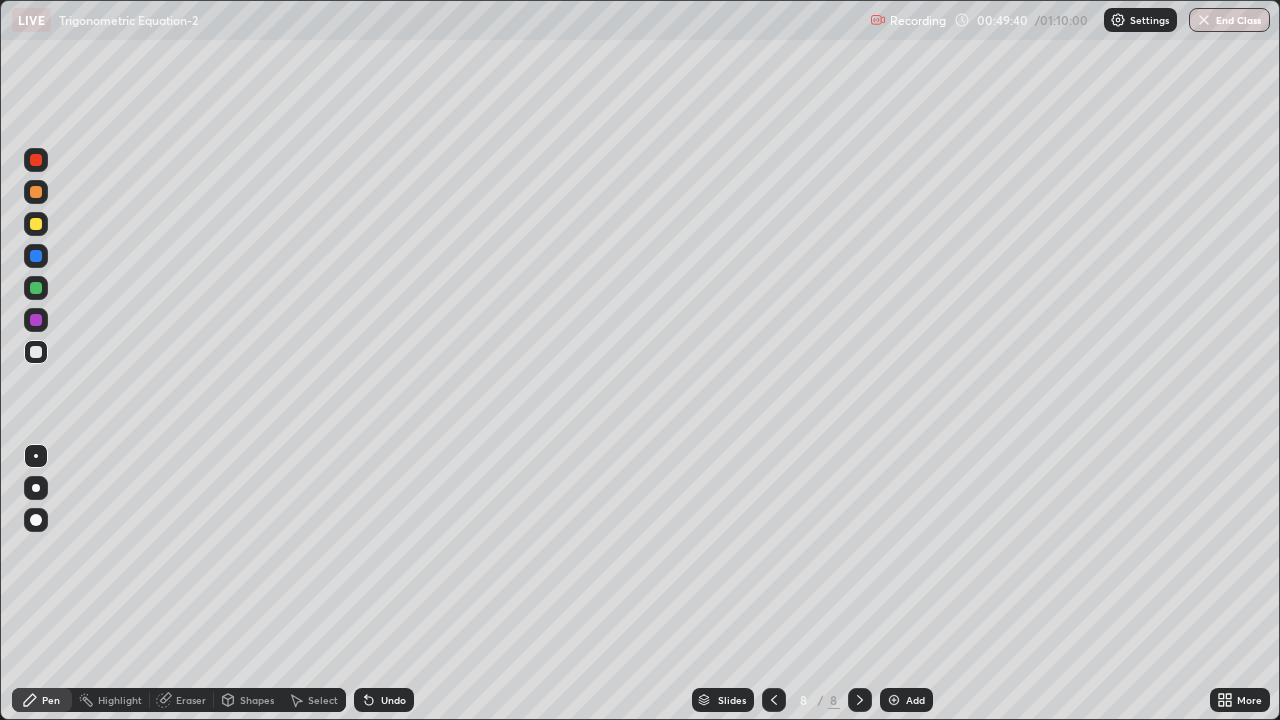 click on "Add" at bounding box center [915, 700] 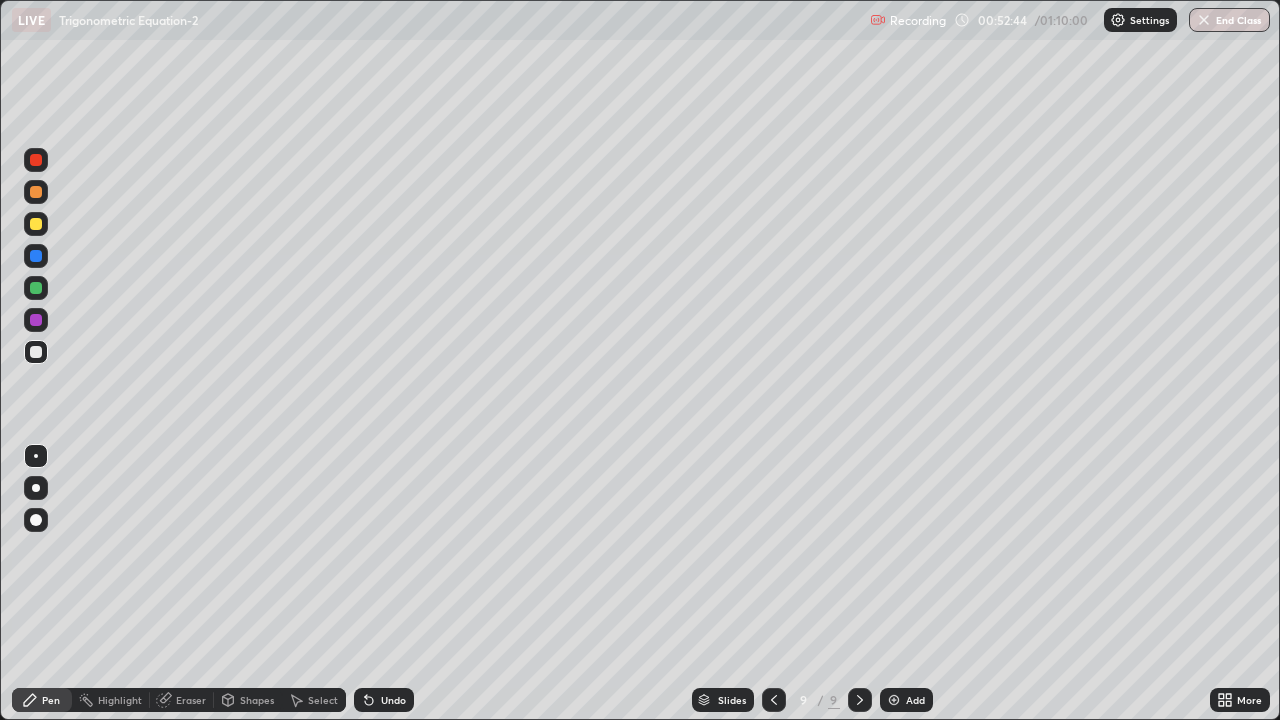 click at bounding box center (774, 700) 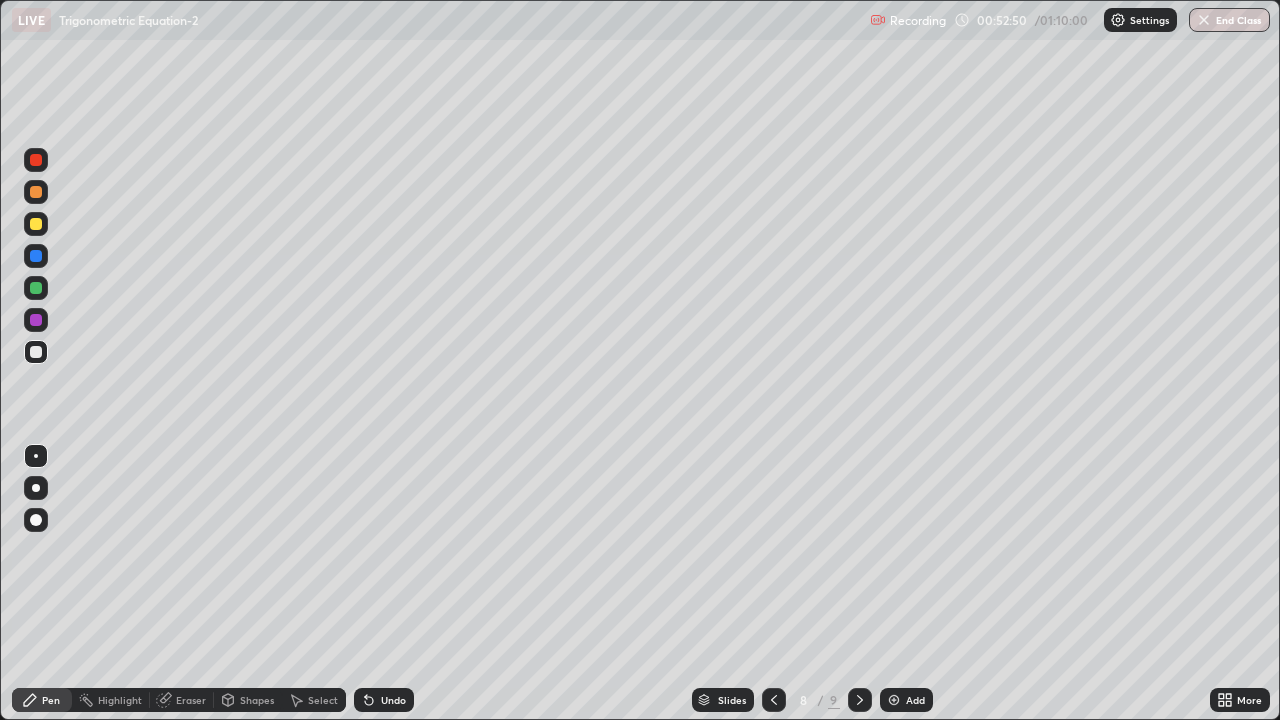 click 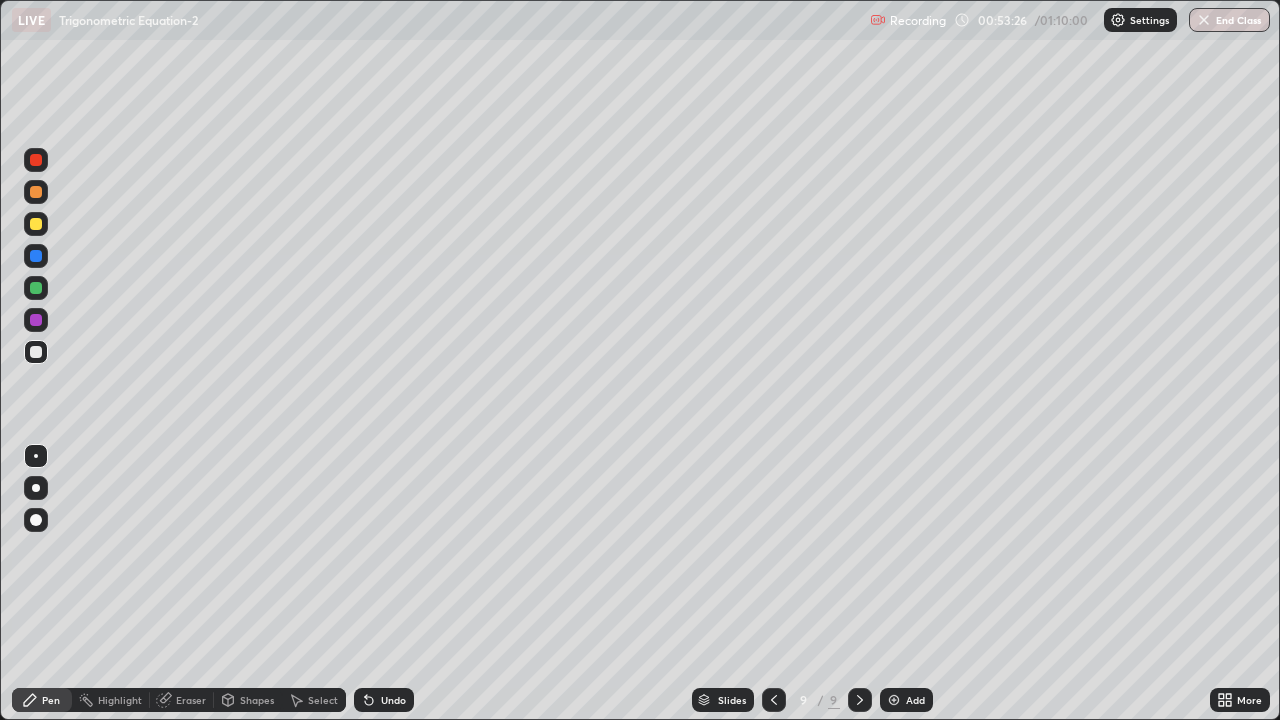 click 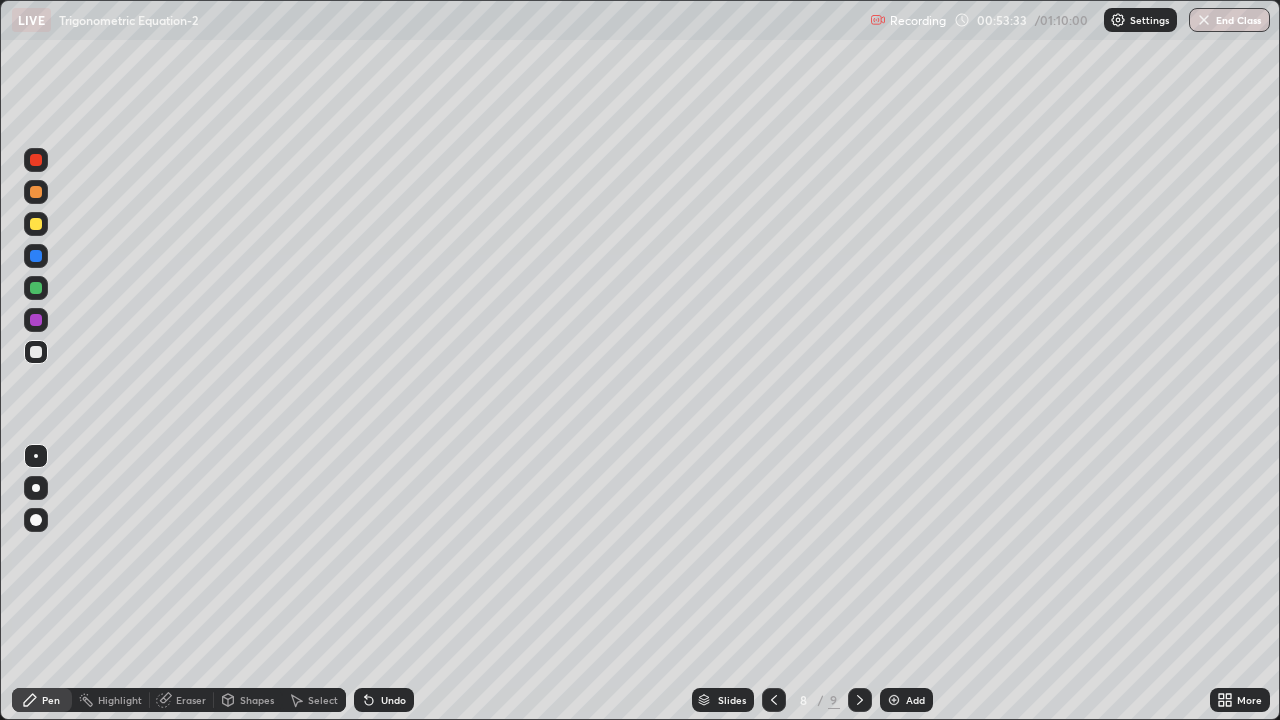 click at bounding box center (860, 700) 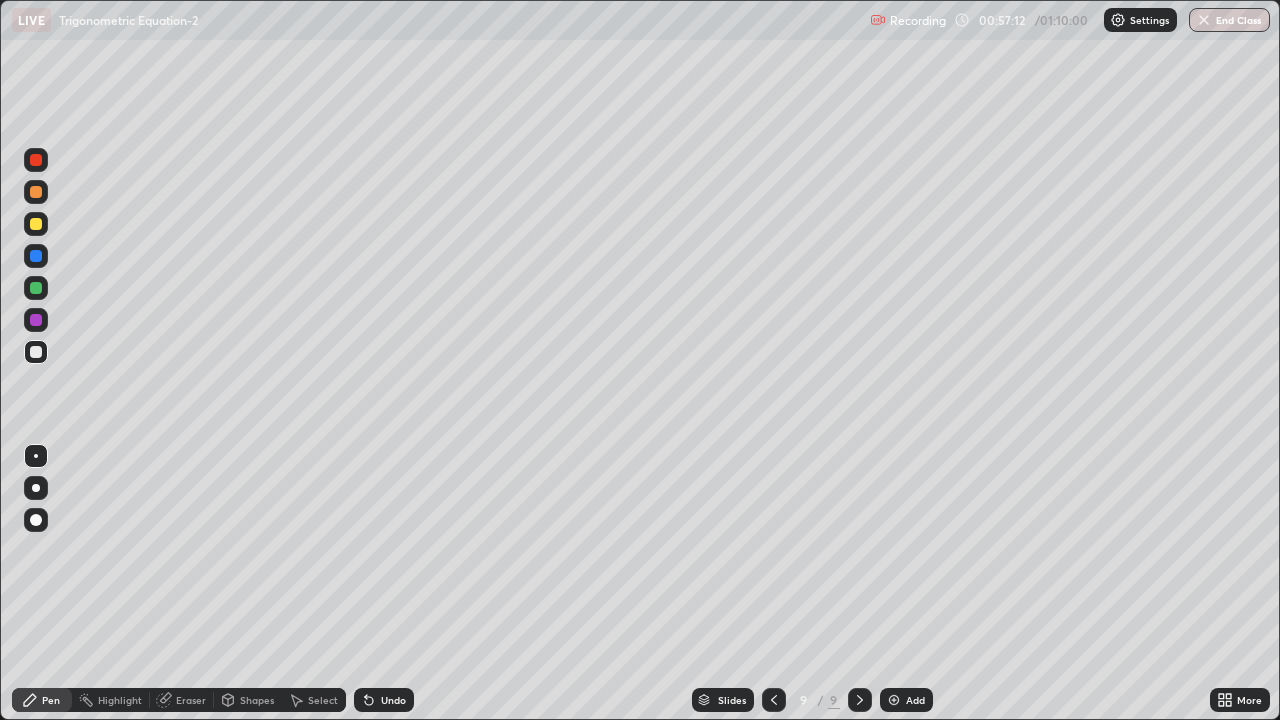 click on "Add" at bounding box center [915, 700] 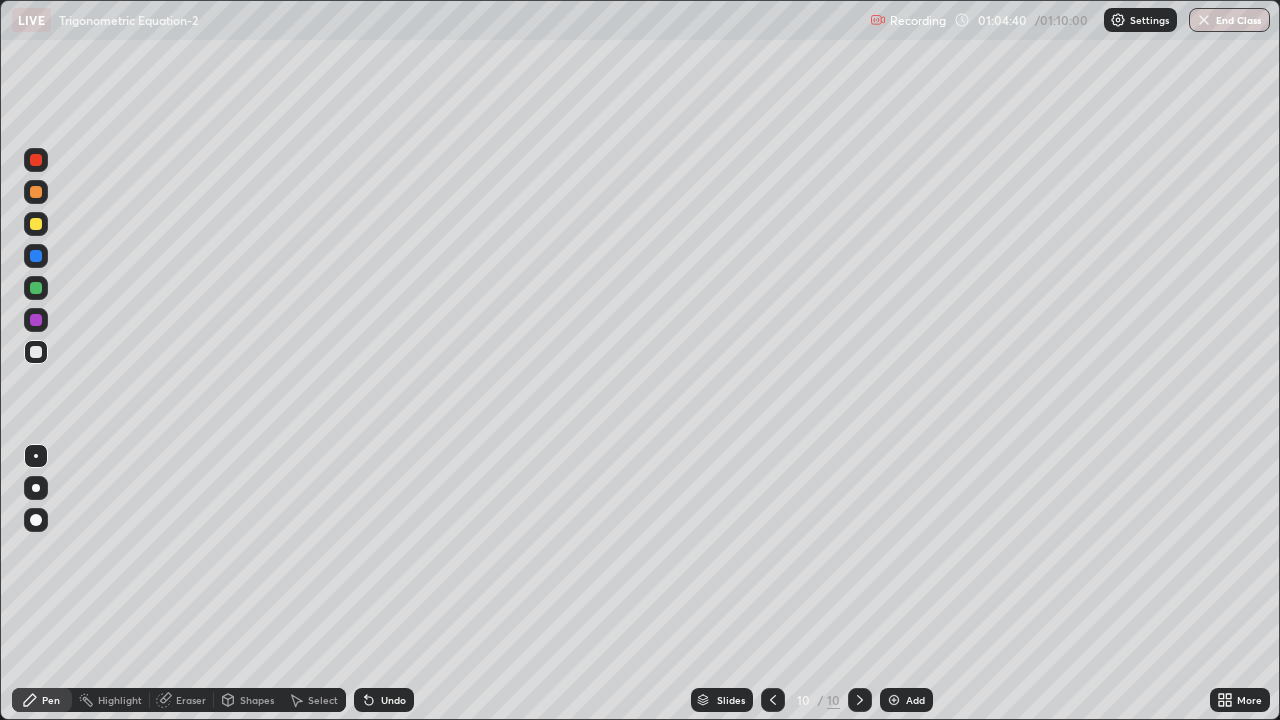 click on "Add" at bounding box center [915, 700] 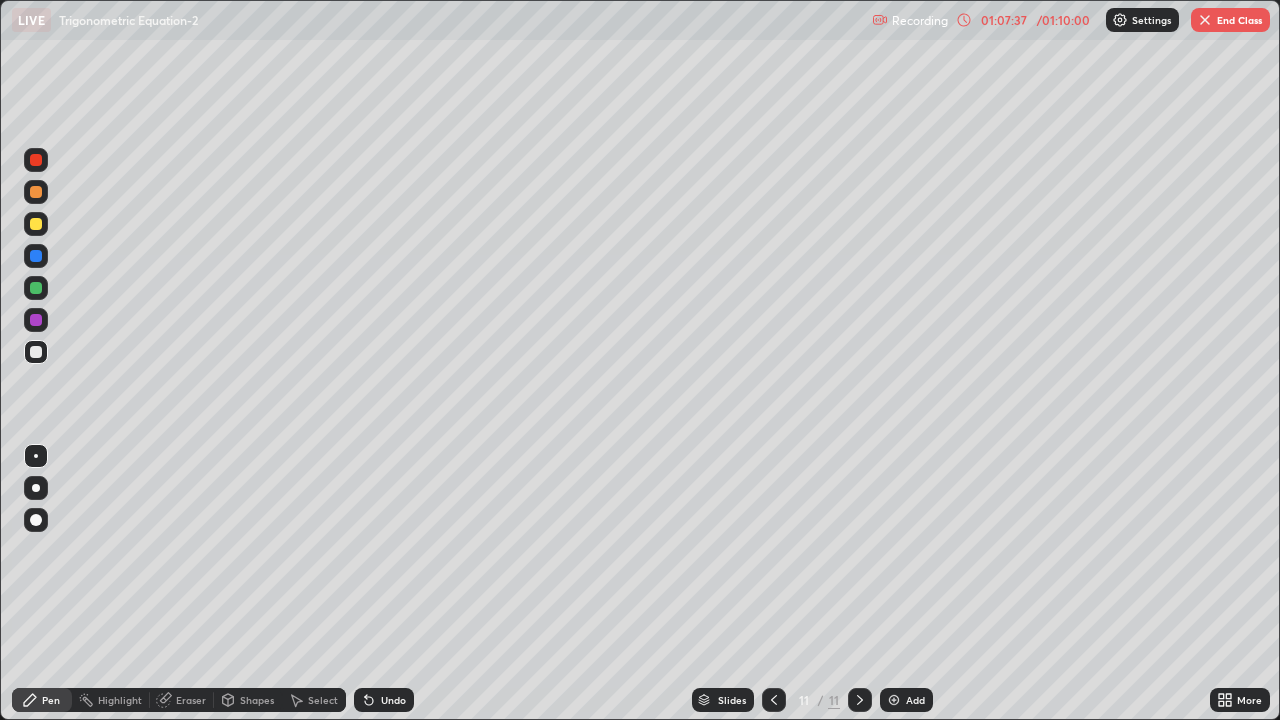 click on "End Class" at bounding box center (1230, 20) 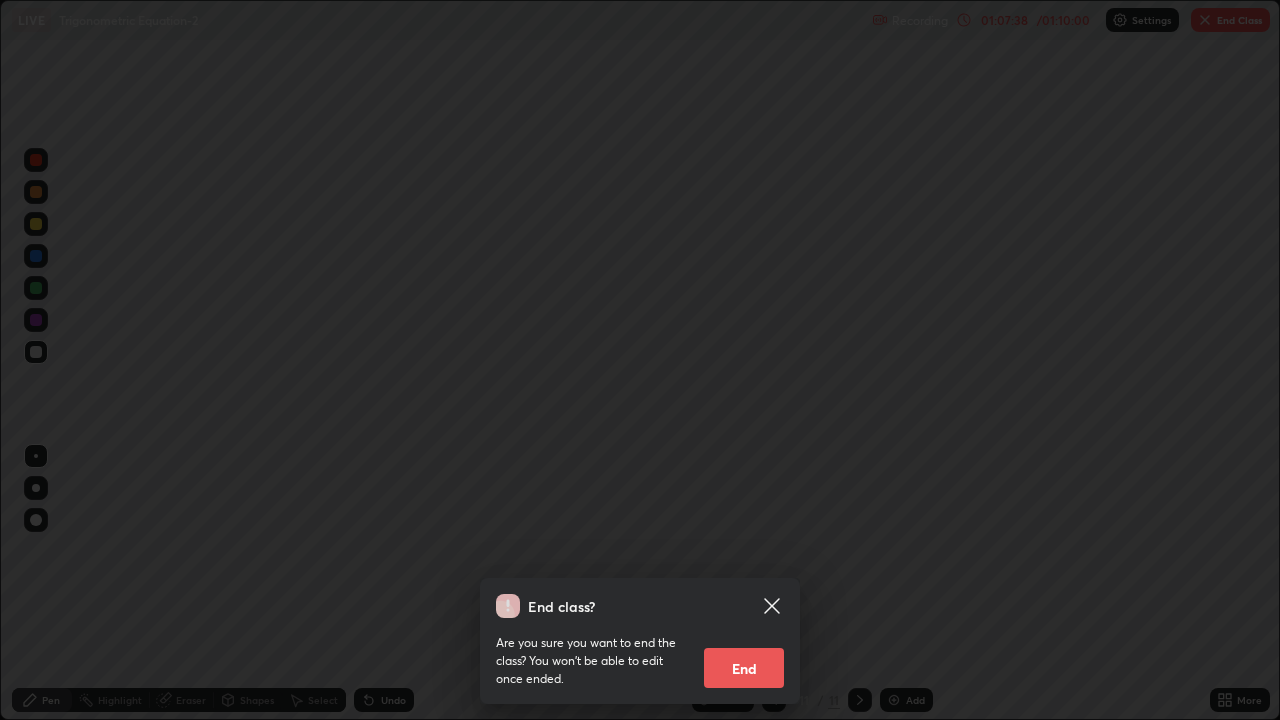 click on "End" at bounding box center (744, 668) 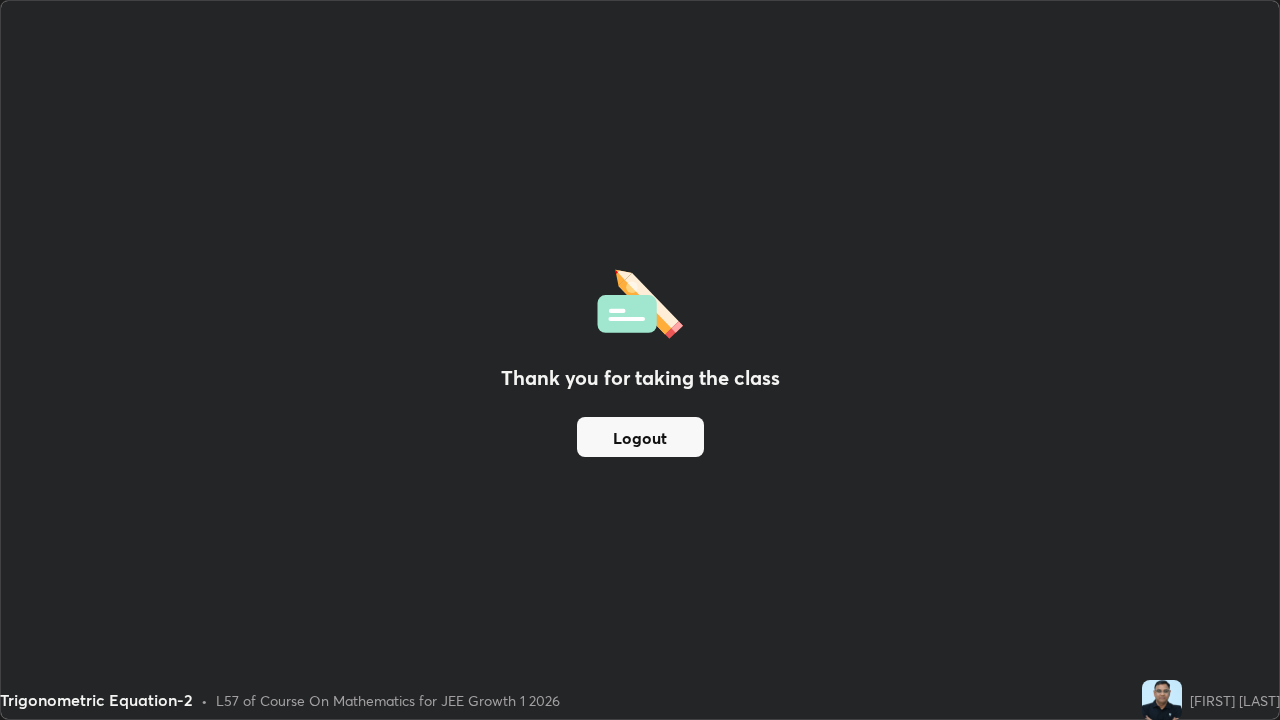 click on "Logout" at bounding box center (640, 437) 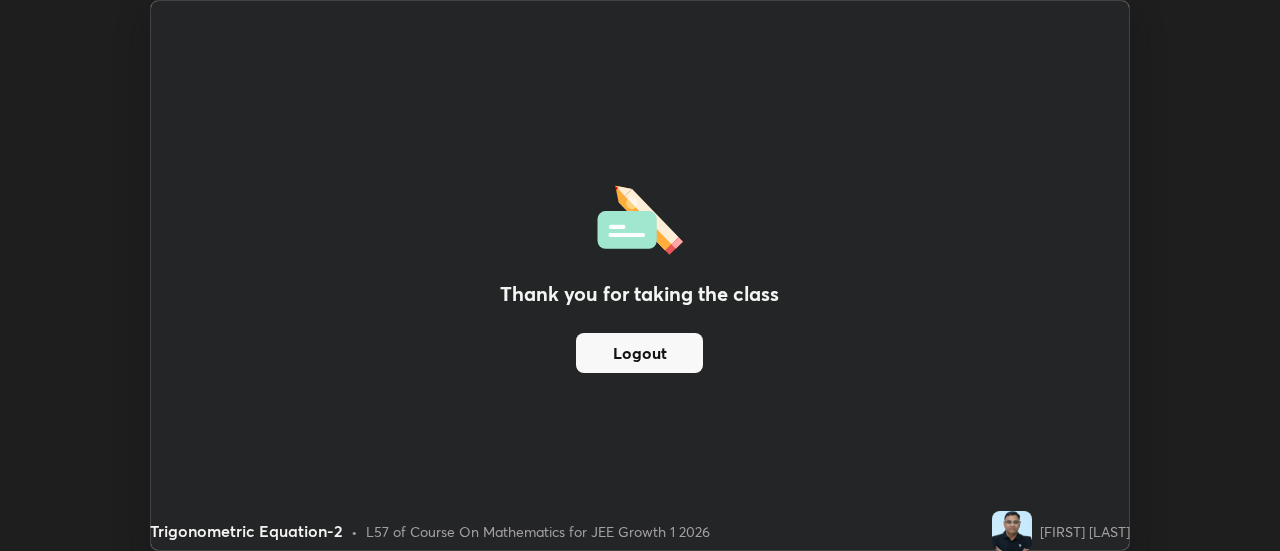scroll, scrollTop: 551, scrollLeft: 1280, axis: both 